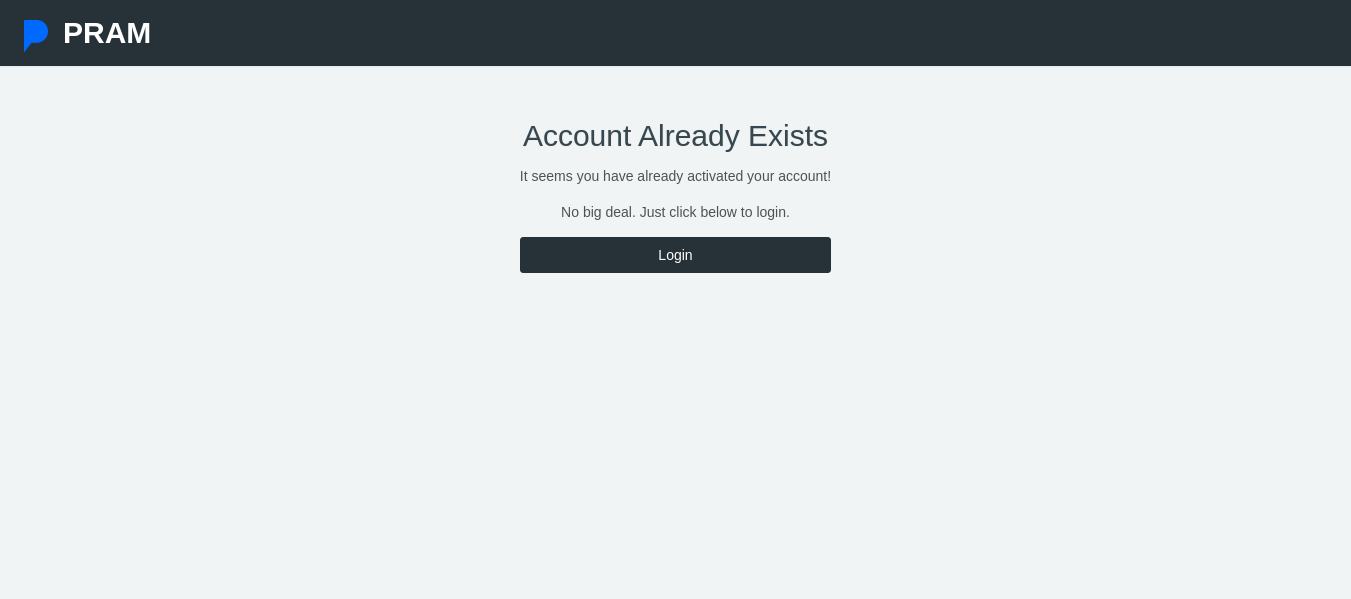 scroll, scrollTop: 0, scrollLeft: 0, axis: both 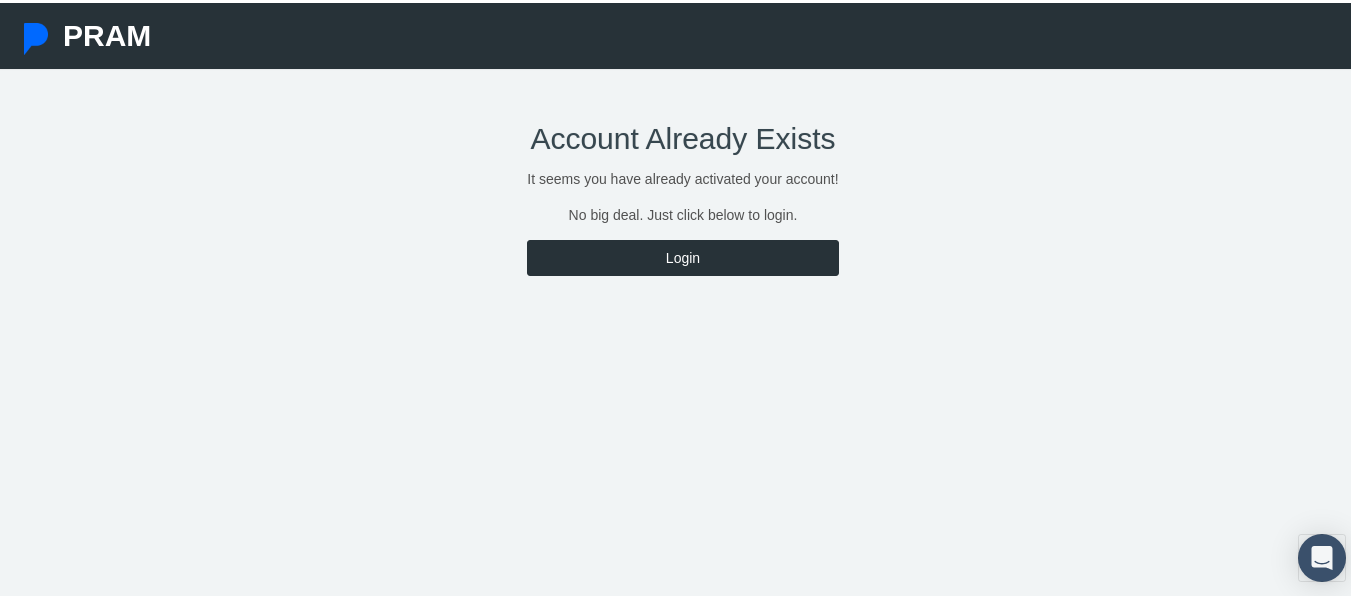 click on "Login" at bounding box center (682, 255) 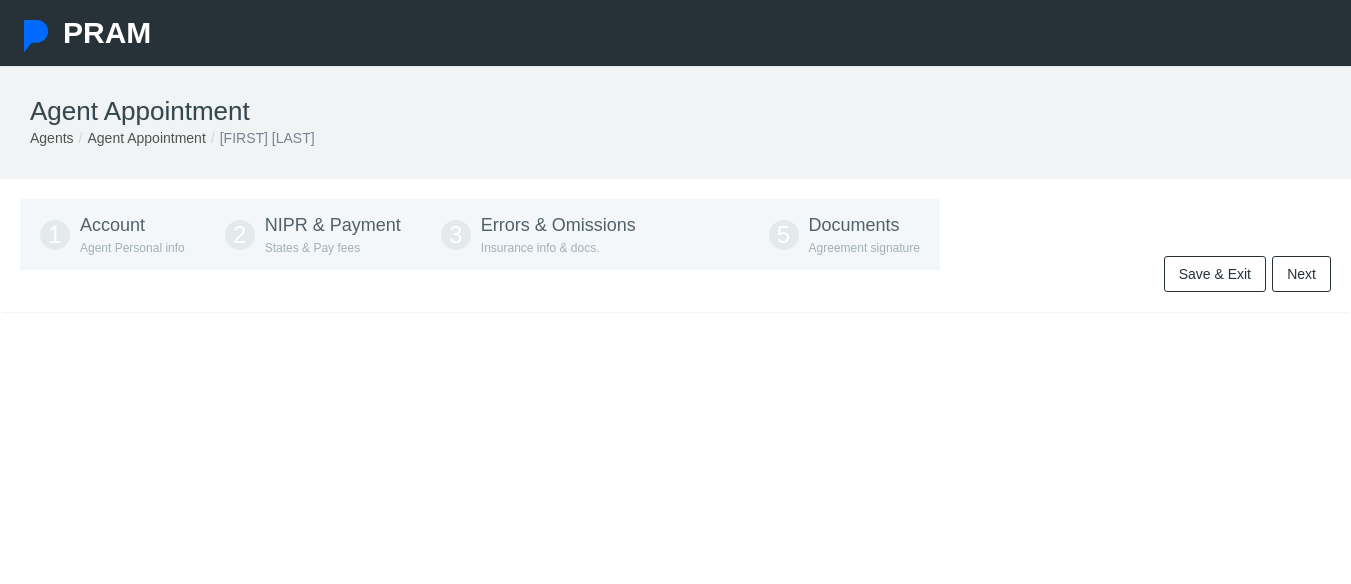 scroll, scrollTop: 0, scrollLeft: 0, axis: both 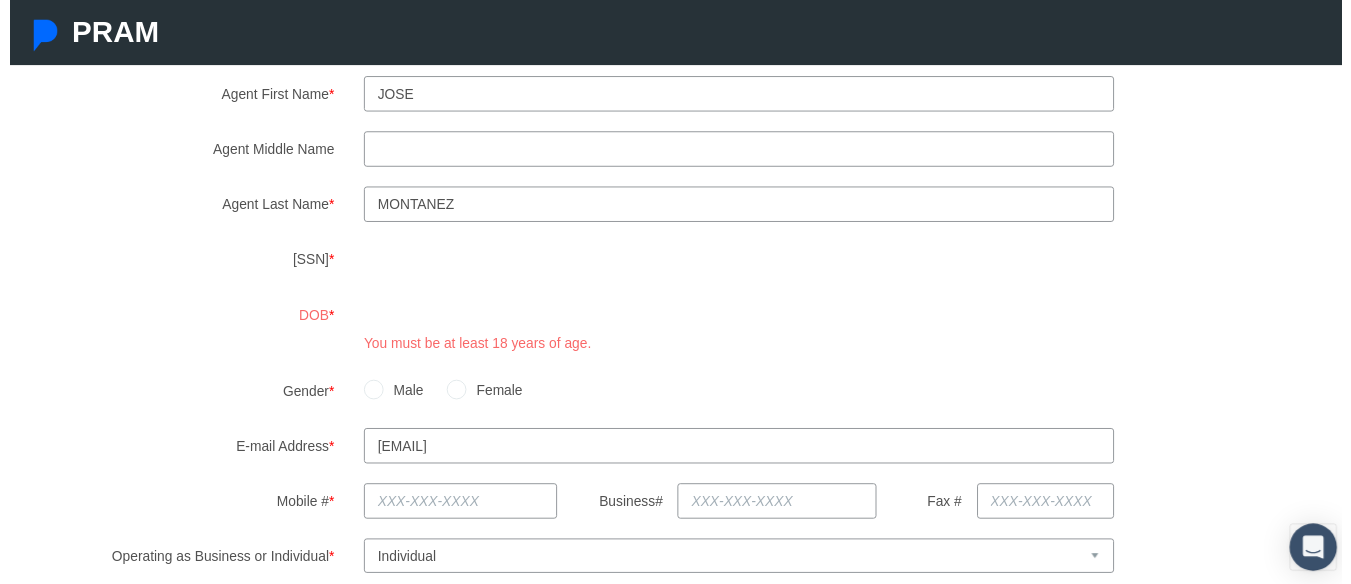 click on "AGENT INFORMATION
Agent First Name  *
[FIRST]
Agent Middle Name
Agent Last Name  * [SSN]  * [DOB]  * Gender  * Male Female * *" at bounding box center (683, 551) 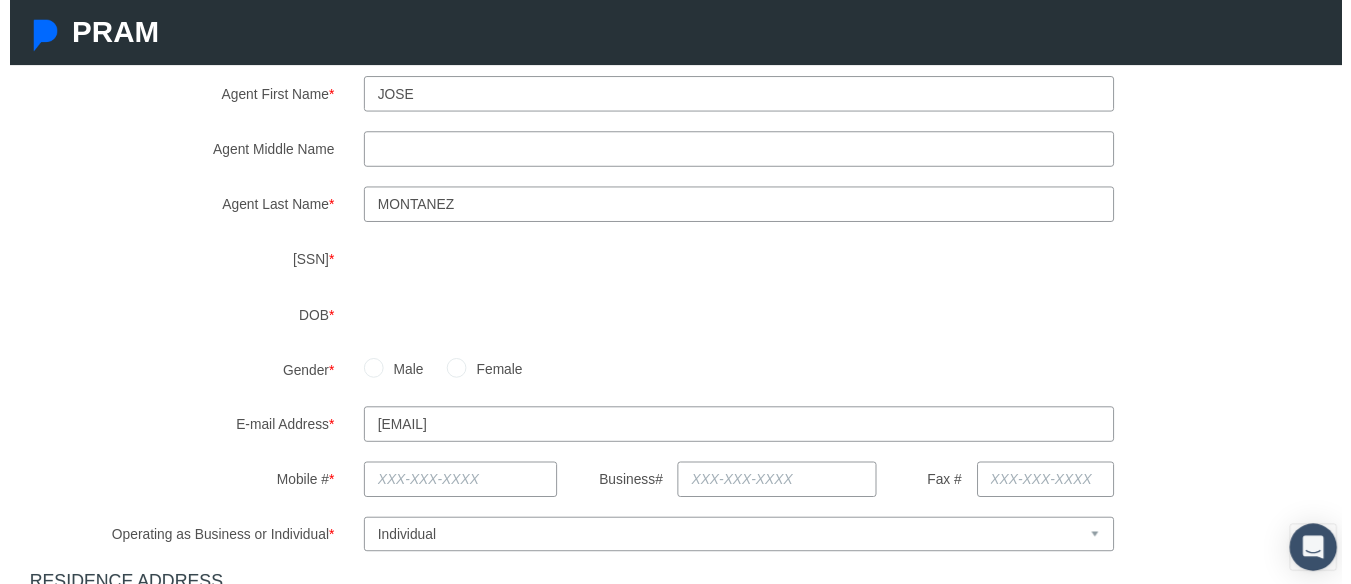 click on "[GENDER]
Female" at bounding box center (852, 374) 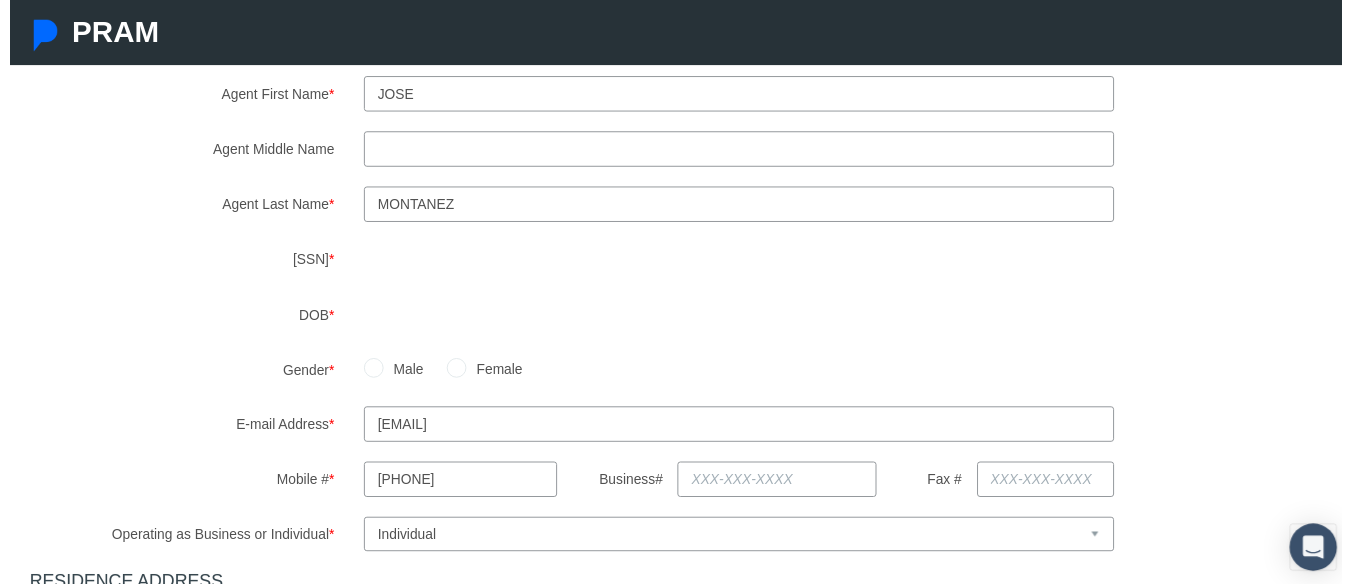 type on "[PHONE]" 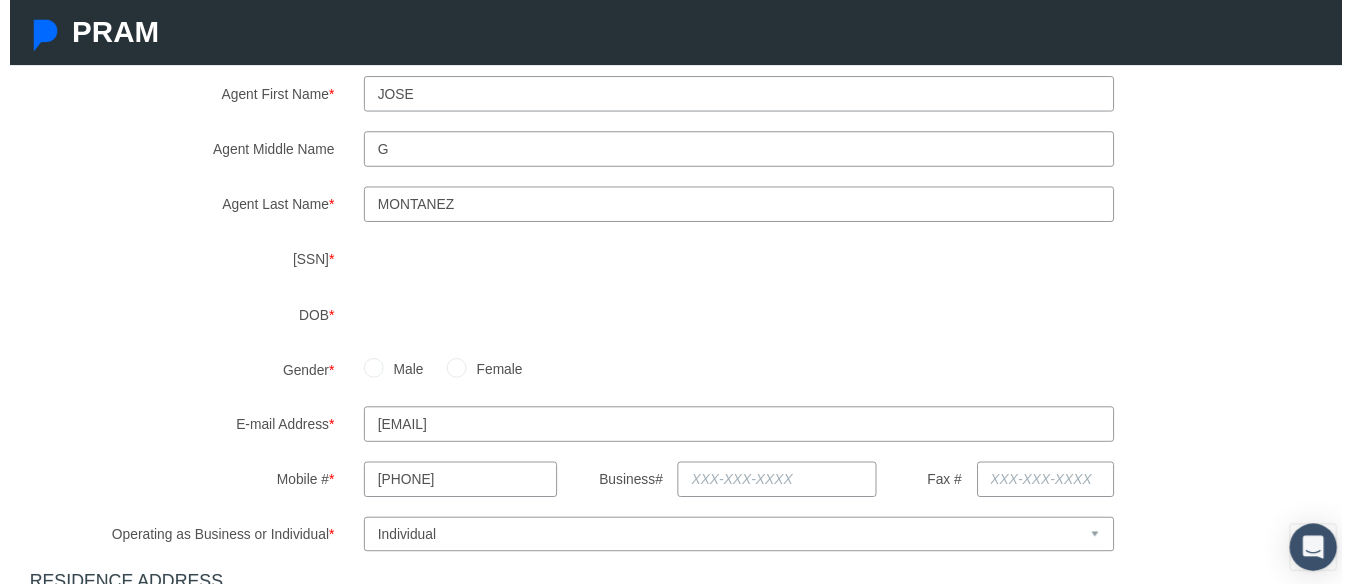 type on "[NUMBER] [STREET]" 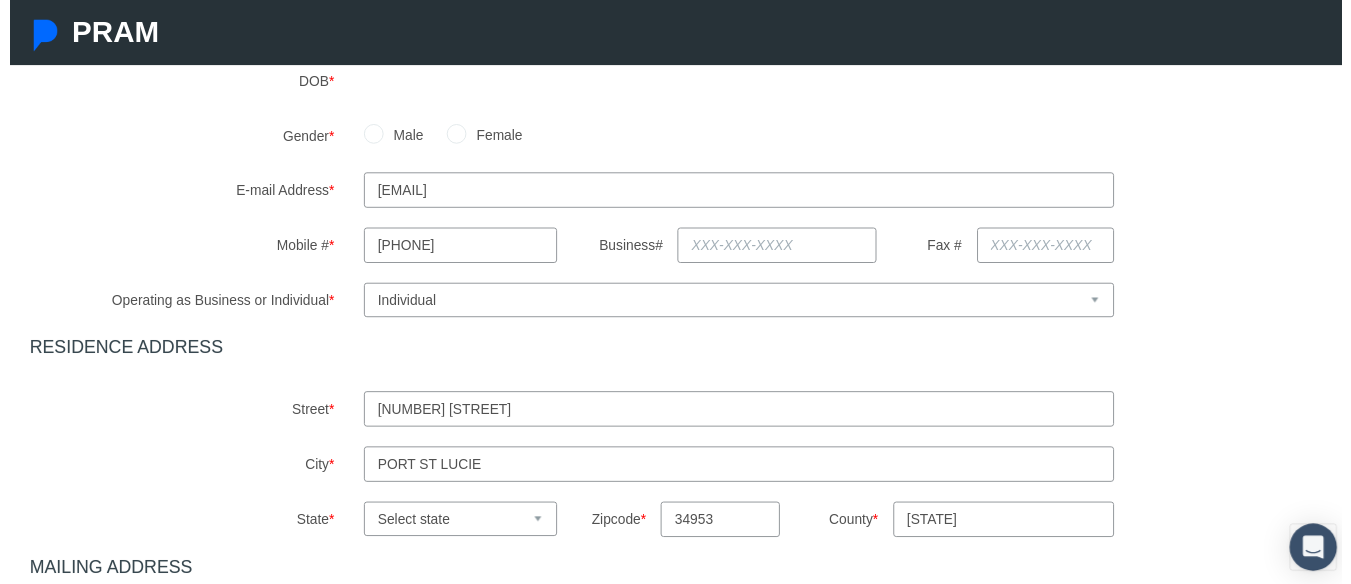 scroll, scrollTop: 510, scrollLeft: 0, axis: vertical 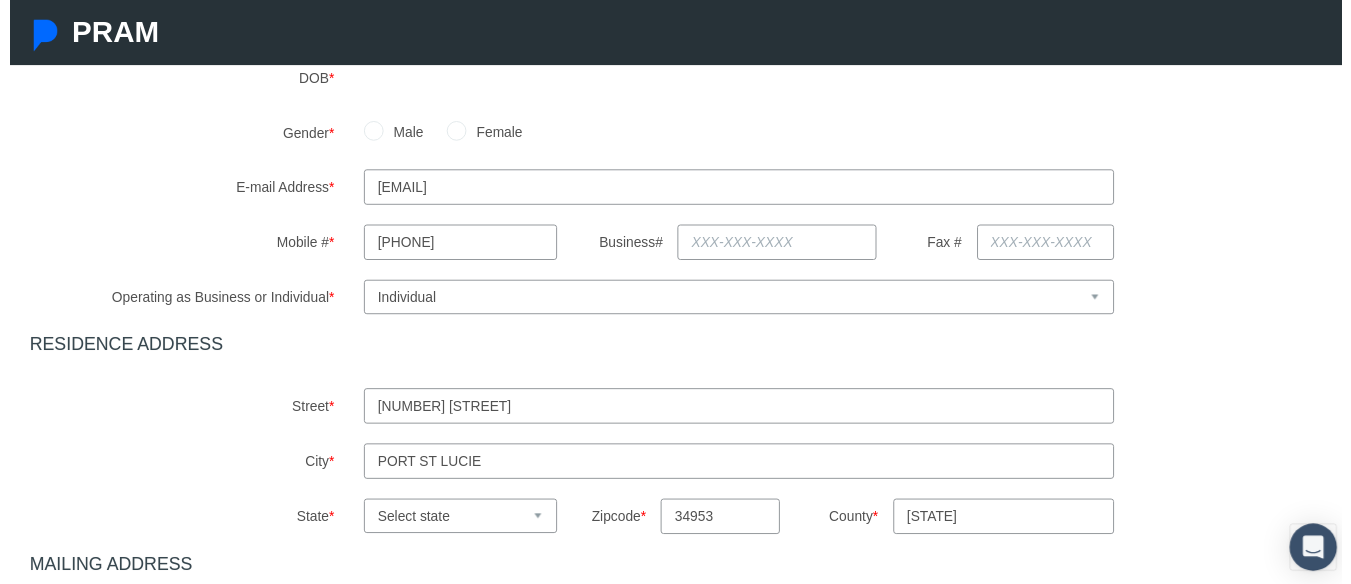 click on "Business#" at bounding box center [778, 246] 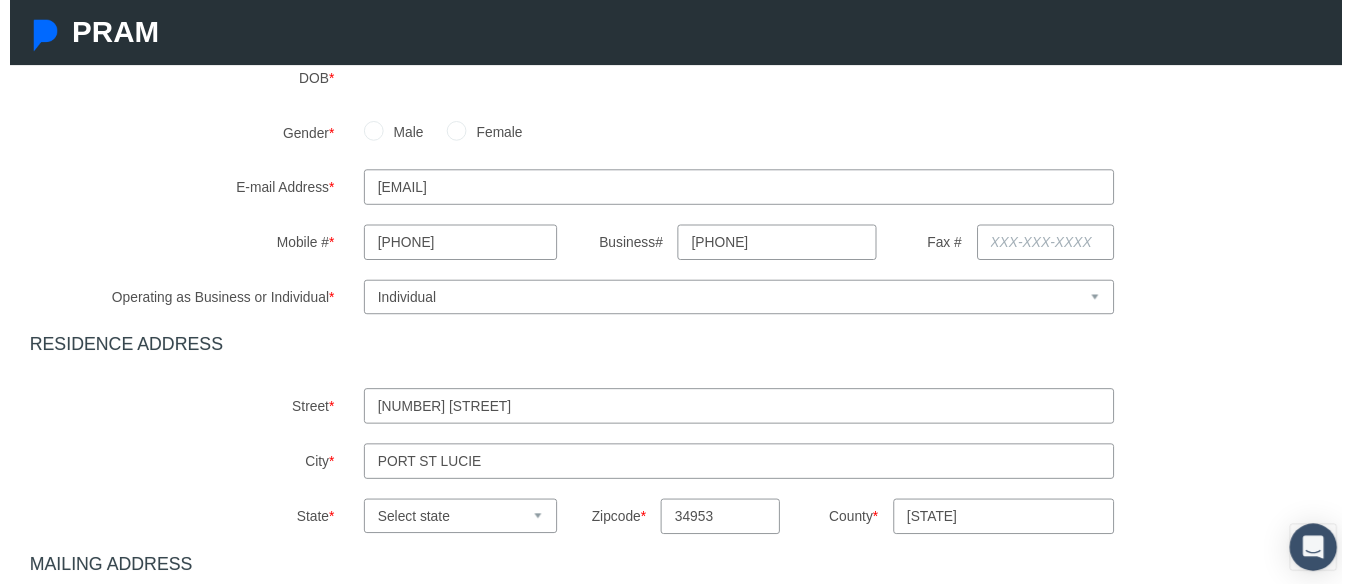 type on "[PHONE]" 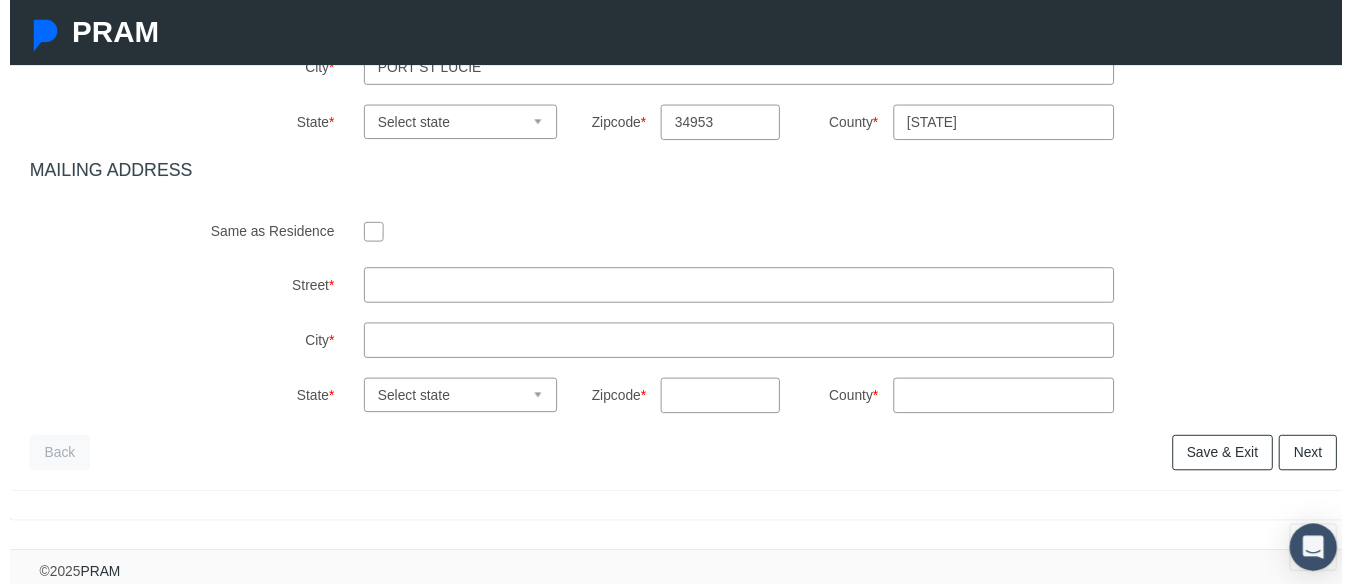 scroll, scrollTop: 927, scrollLeft: 0, axis: vertical 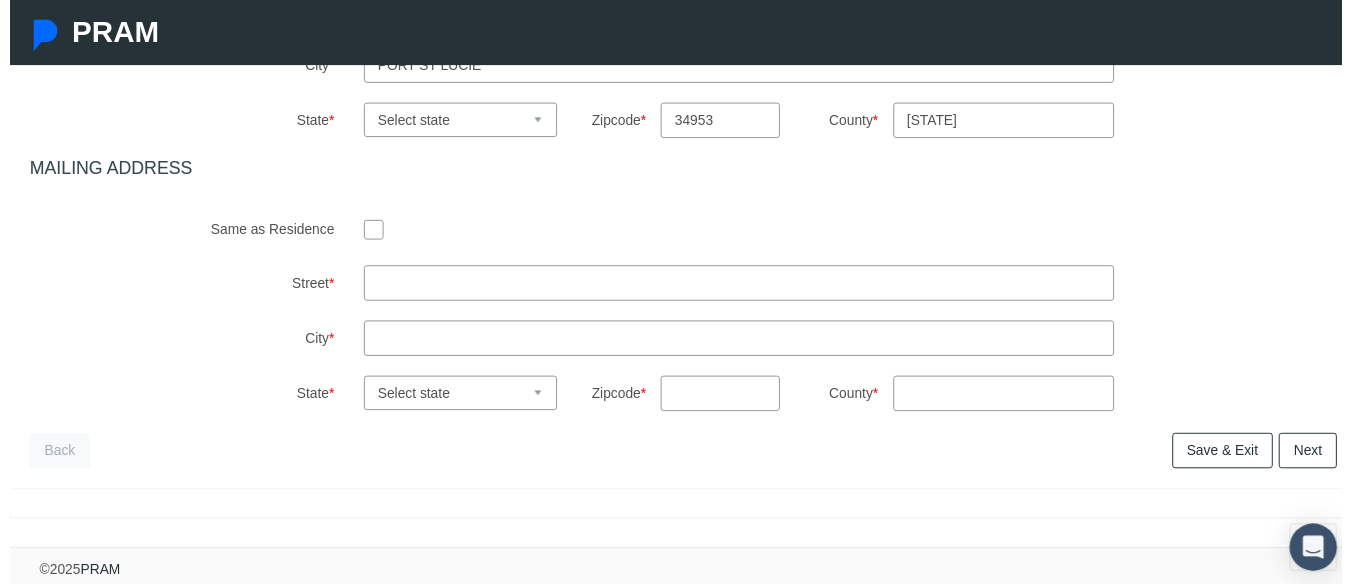 click at bounding box center (369, 231) 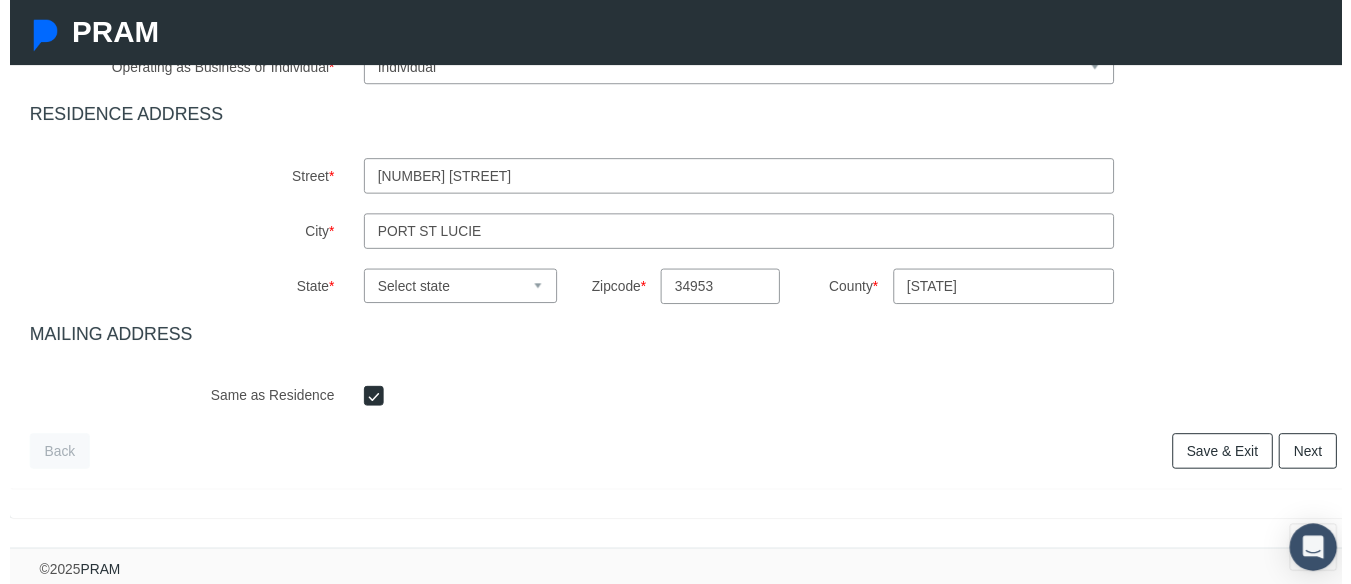 scroll, scrollTop: 759, scrollLeft: 0, axis: vertical 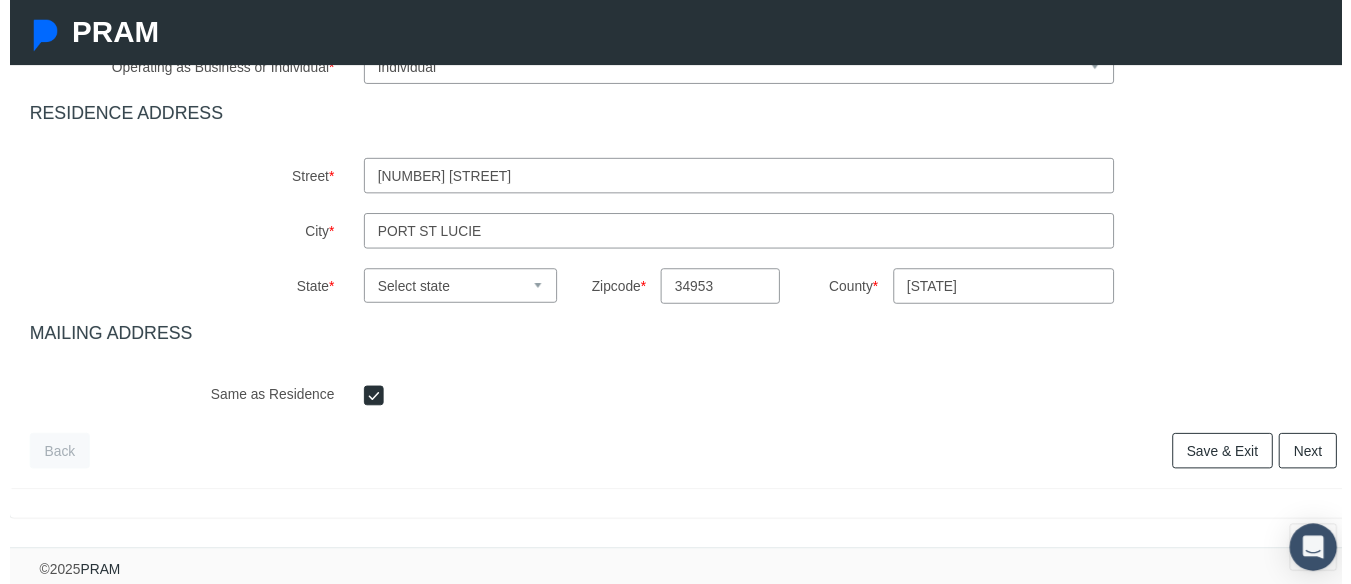 click on "Next" at bounding box center [1316, 457] 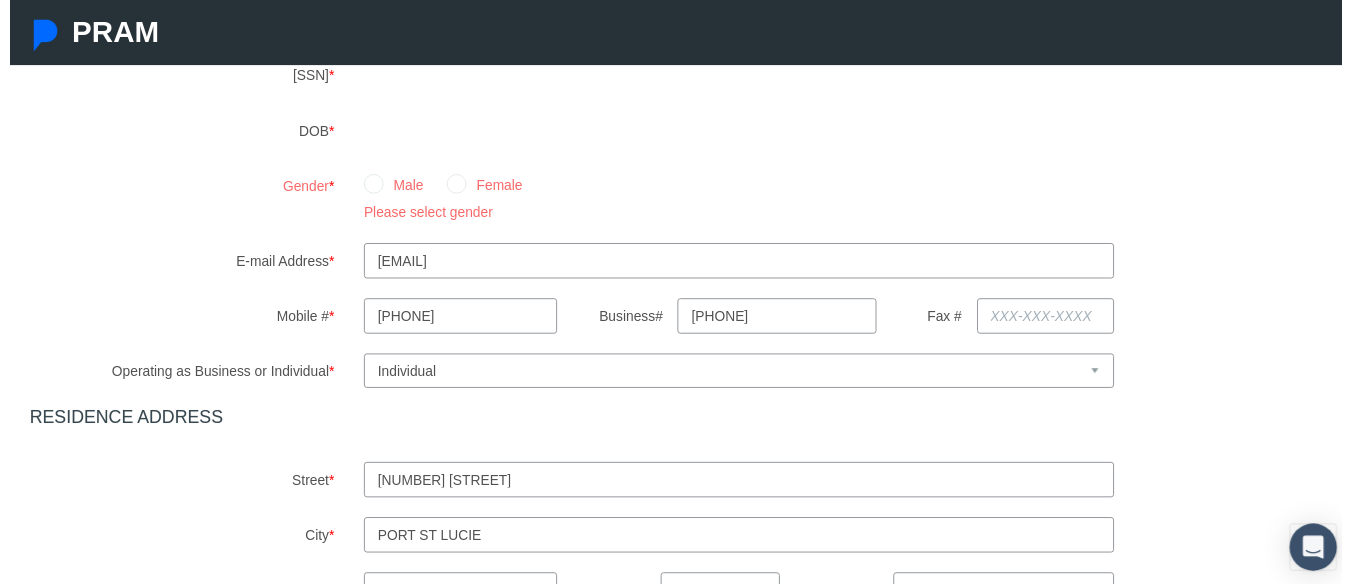 scroll, scrollTop: 454, scrollLeft: 0, axis: vertical 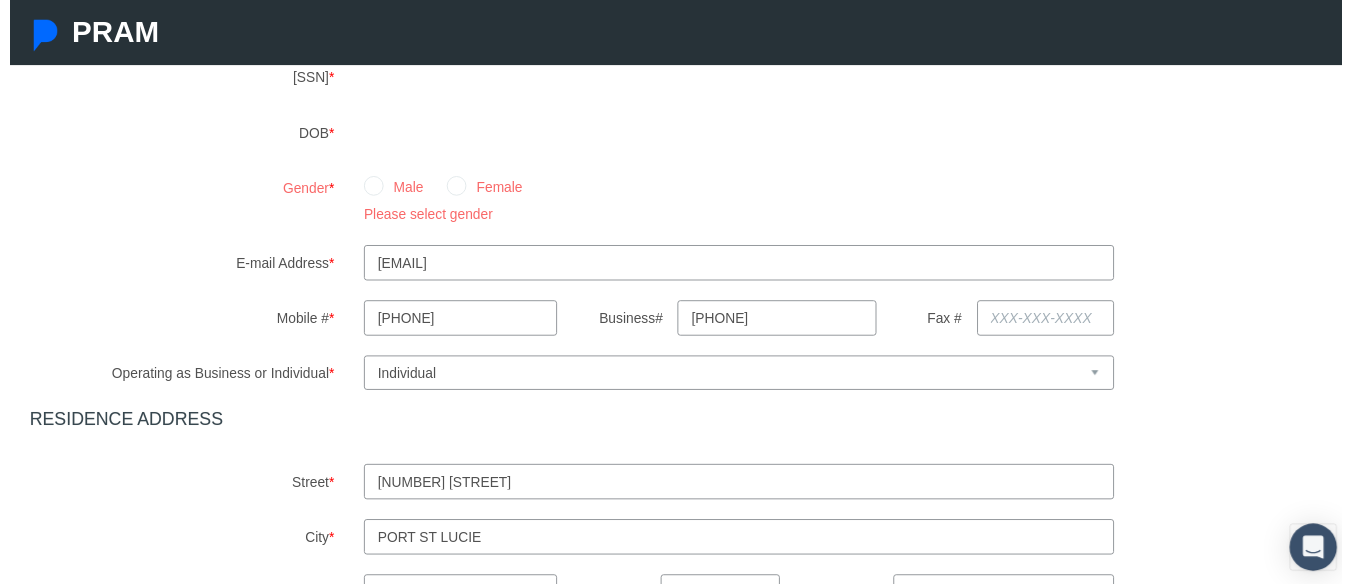 click on "Male" at bounding box center [369, 188] 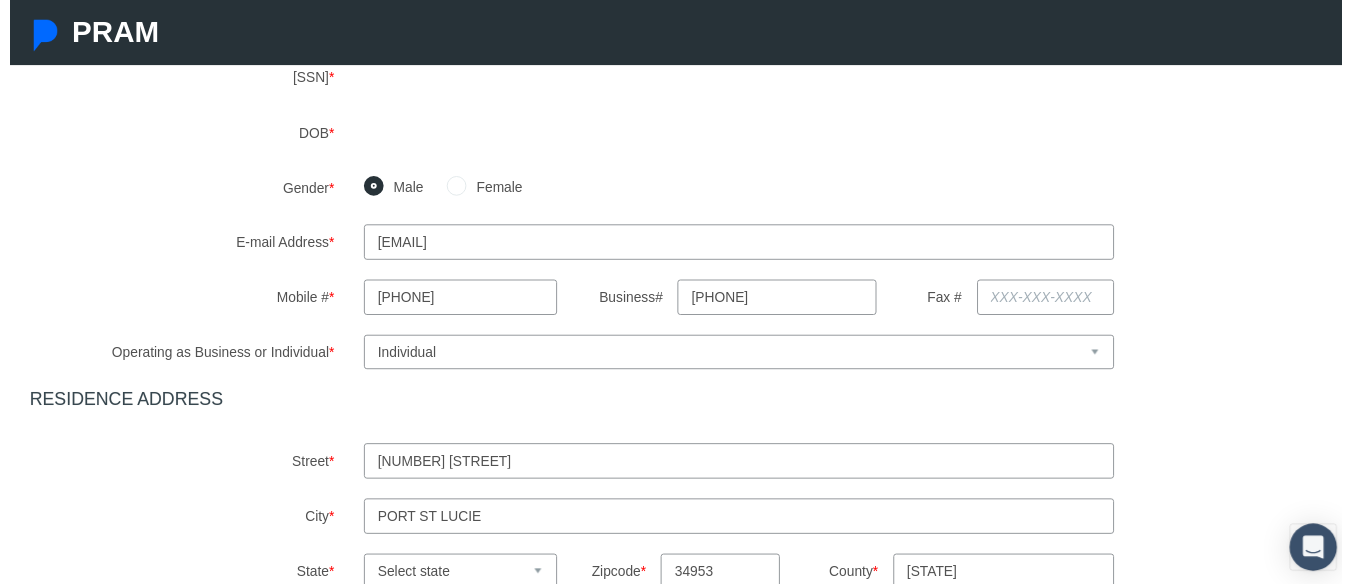 click on "AGENT INFORMATION
&
Agent First Name  *
[FIRST]
Agent Middle Name
[MIDDLE]
Agent Last Name  * Montanez SSN  * DOB  * Gender  * Male Female *" at bounding box center [683, 272] 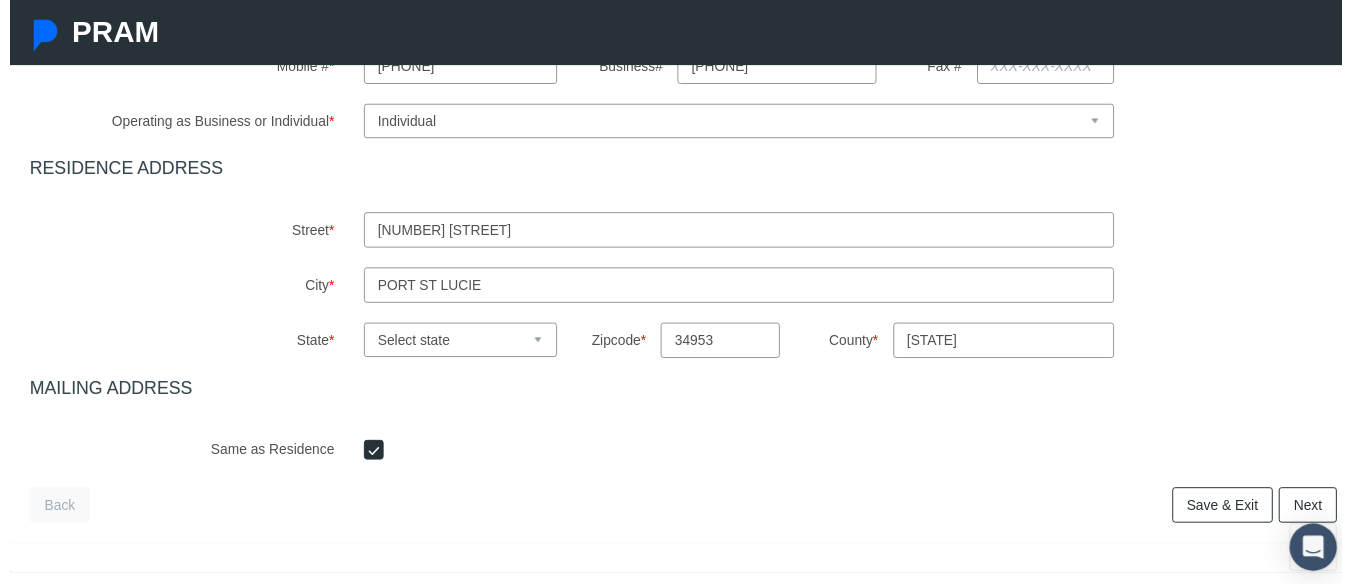 scroll, scrollTop: 759, scrollLeft: 0, axis: vertical 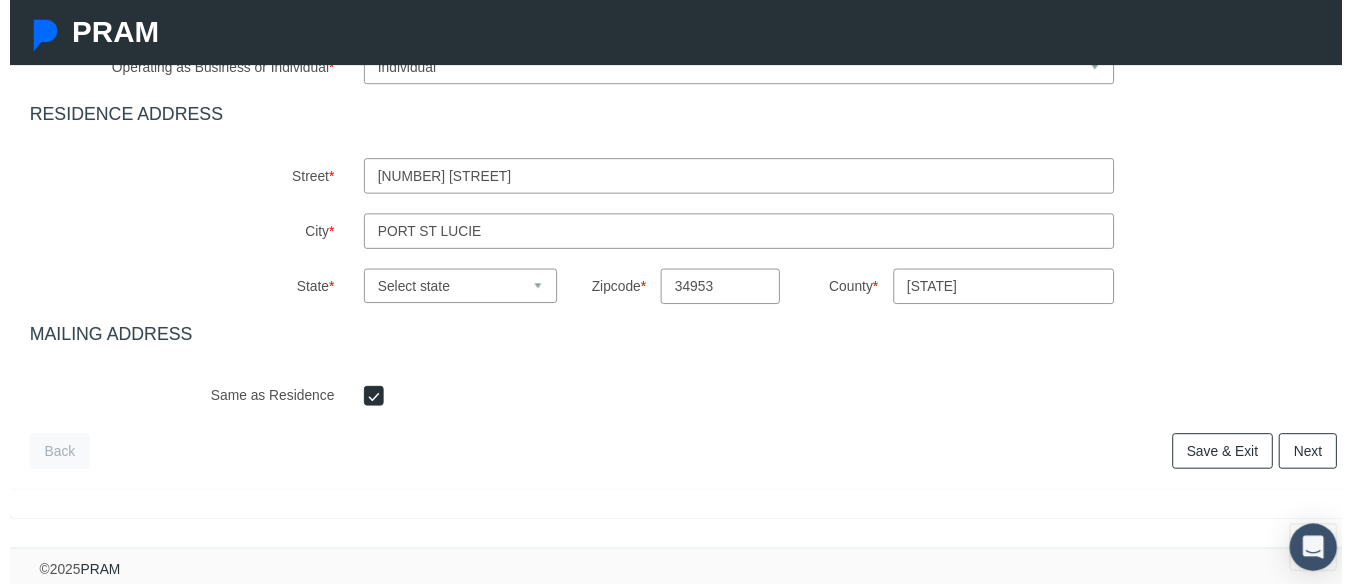 click on "Next" at bounding box center [1316, 457] 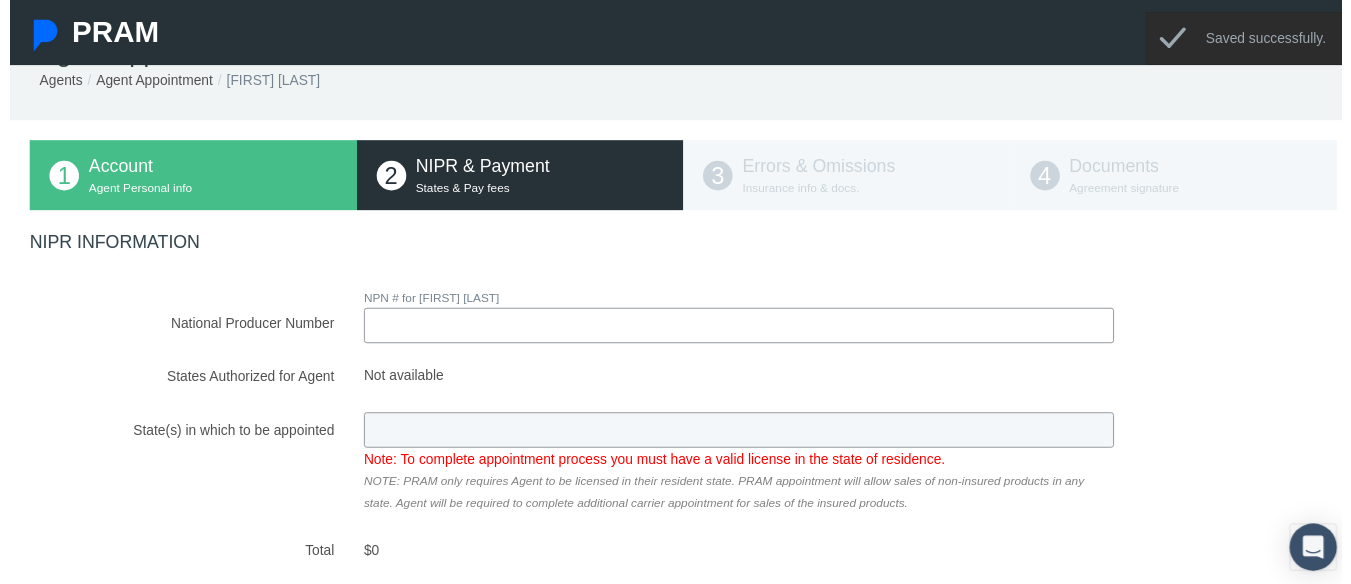 scroll, scrollTop: 0, scrollLeft: 0, axis: both 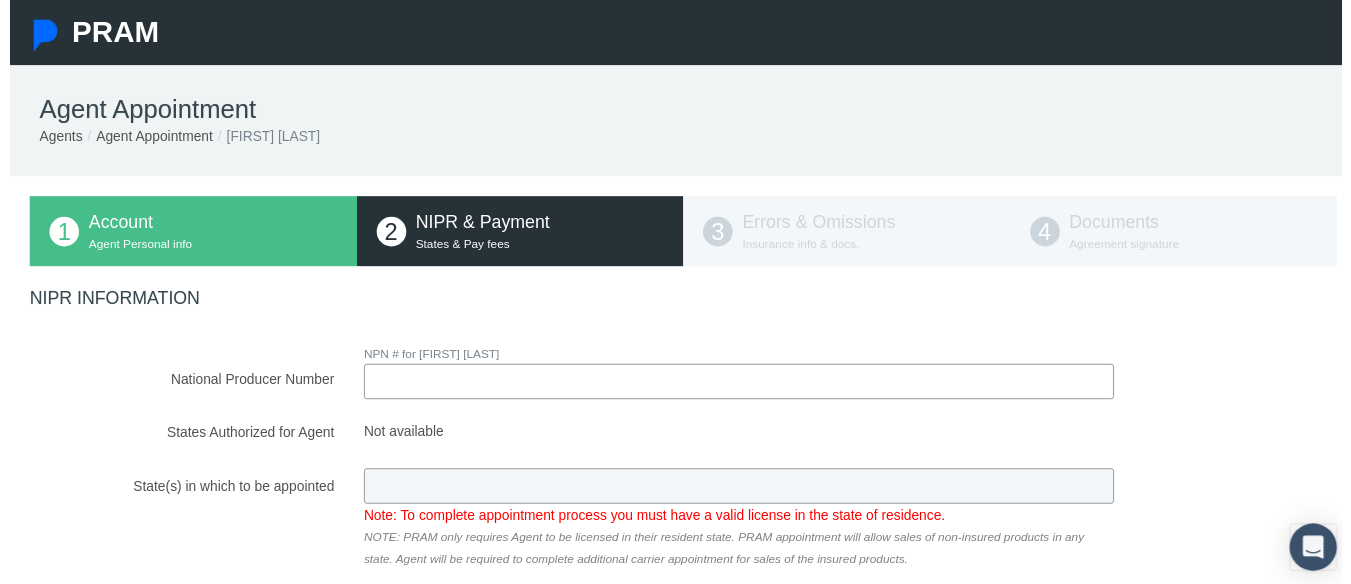 click on "National Producer Number" at bounding box center (739, 387) 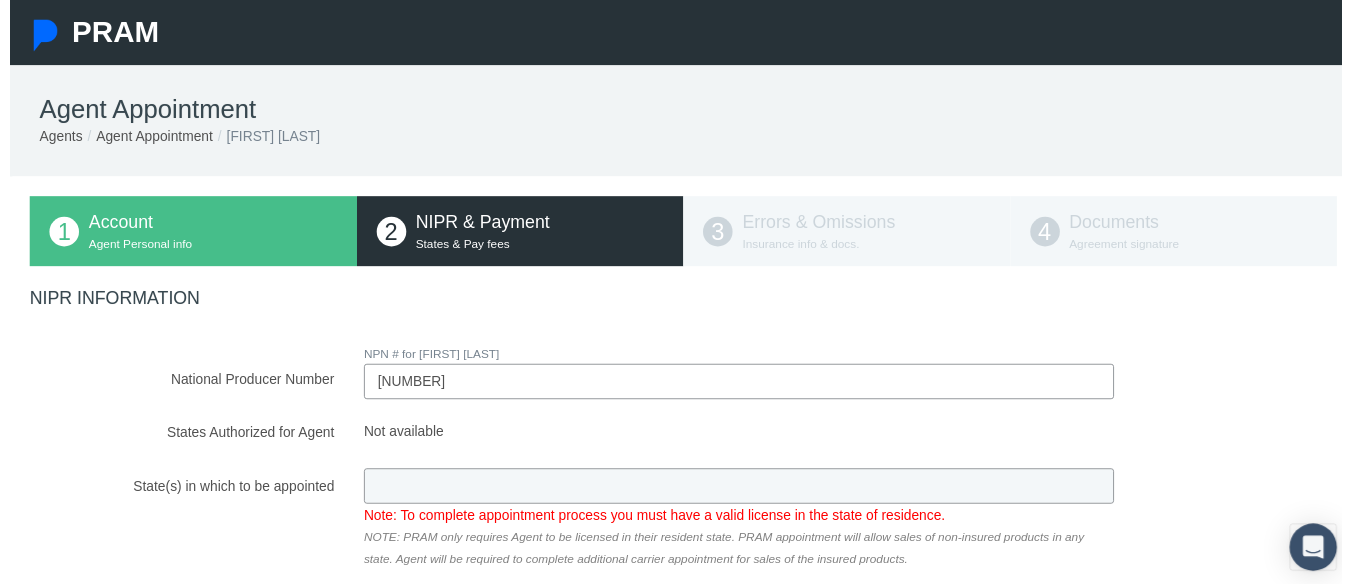 type on "[NUMBER]" 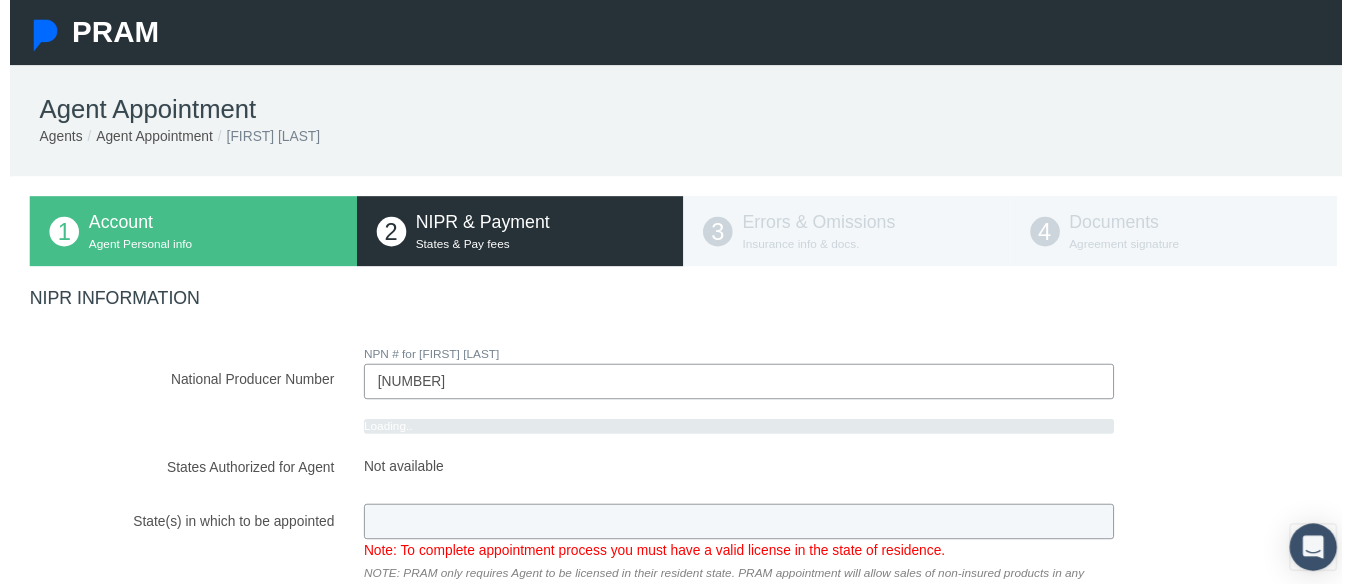 click on "NIPR INFORMATION
National Producer Number
NPN # for [FIRST] [LAST]
20034068
Loading.." at bounding box center (683, 648) 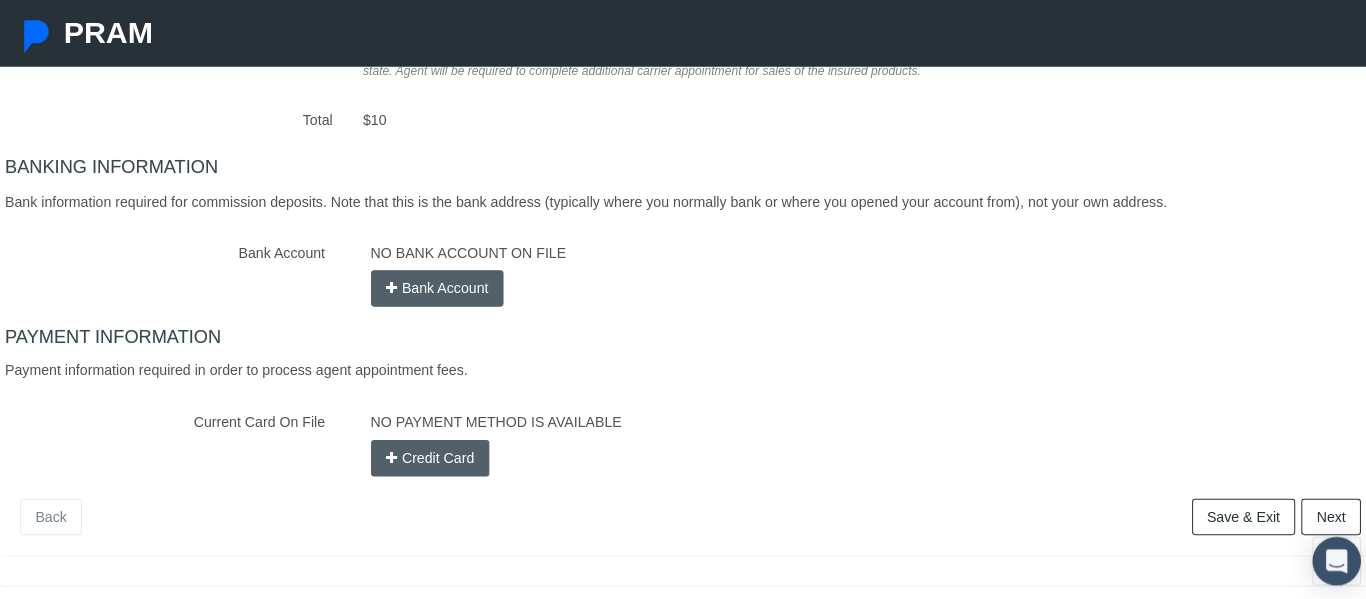scroll, scrollTop: 480, scrollLeft: 0, axis: vertical 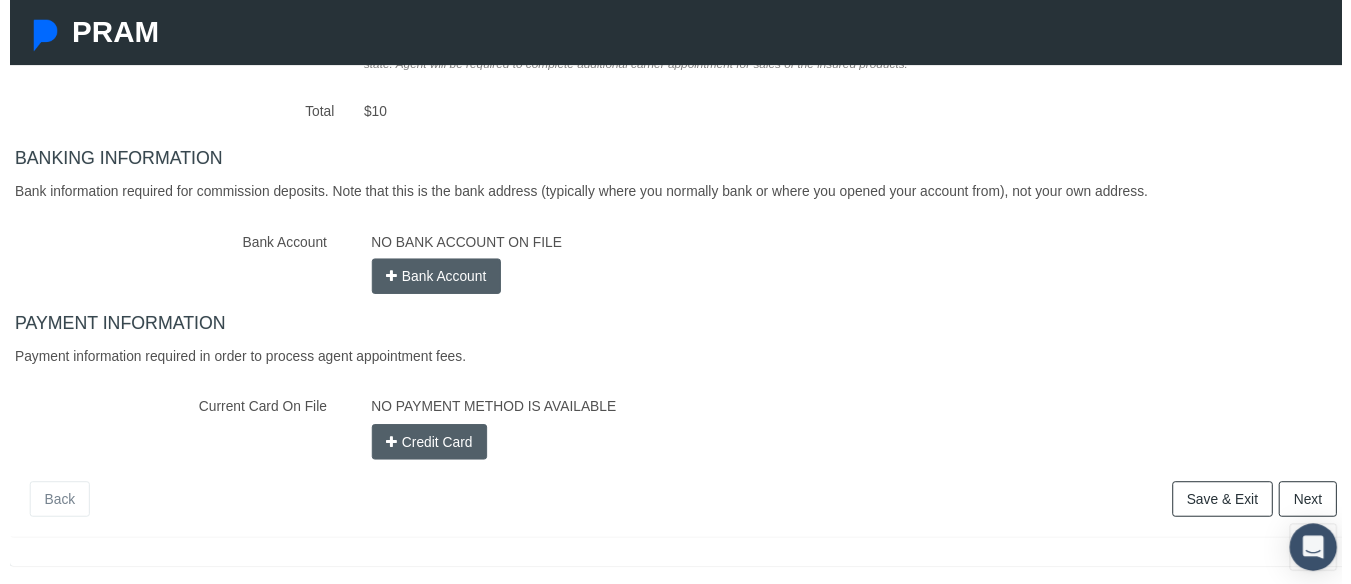 click on "Bank Account" at bounding box center [433, 280] 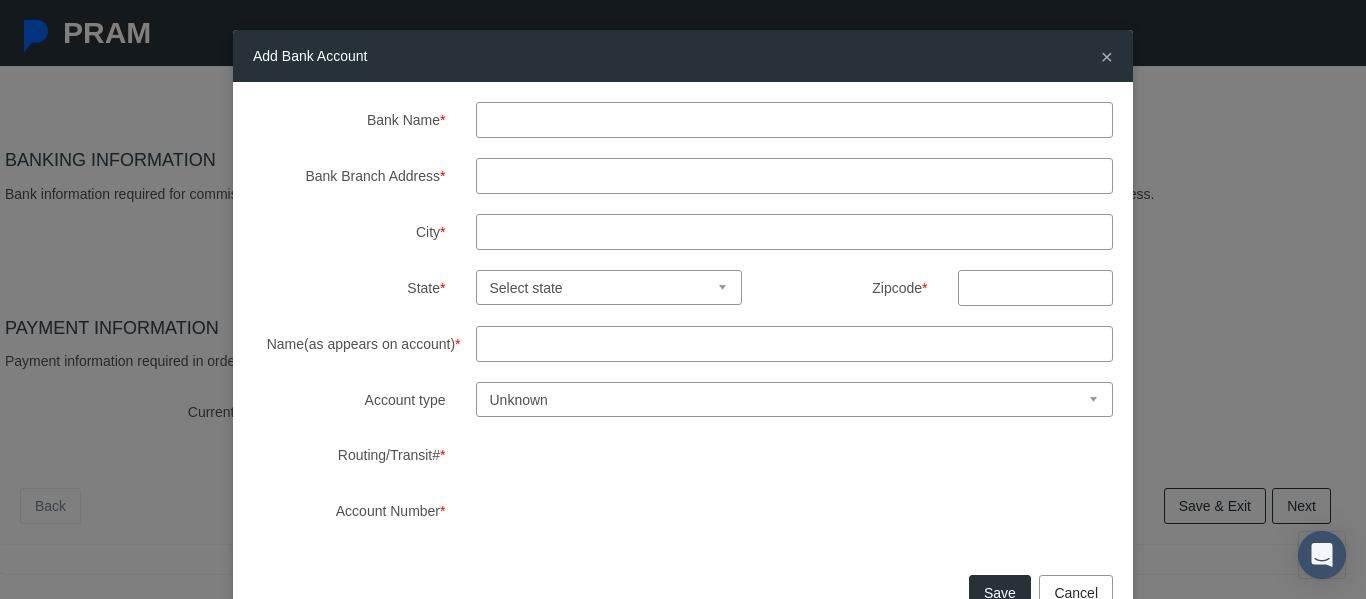 click on "Bank Name  *" at bounding box center (795, 120) 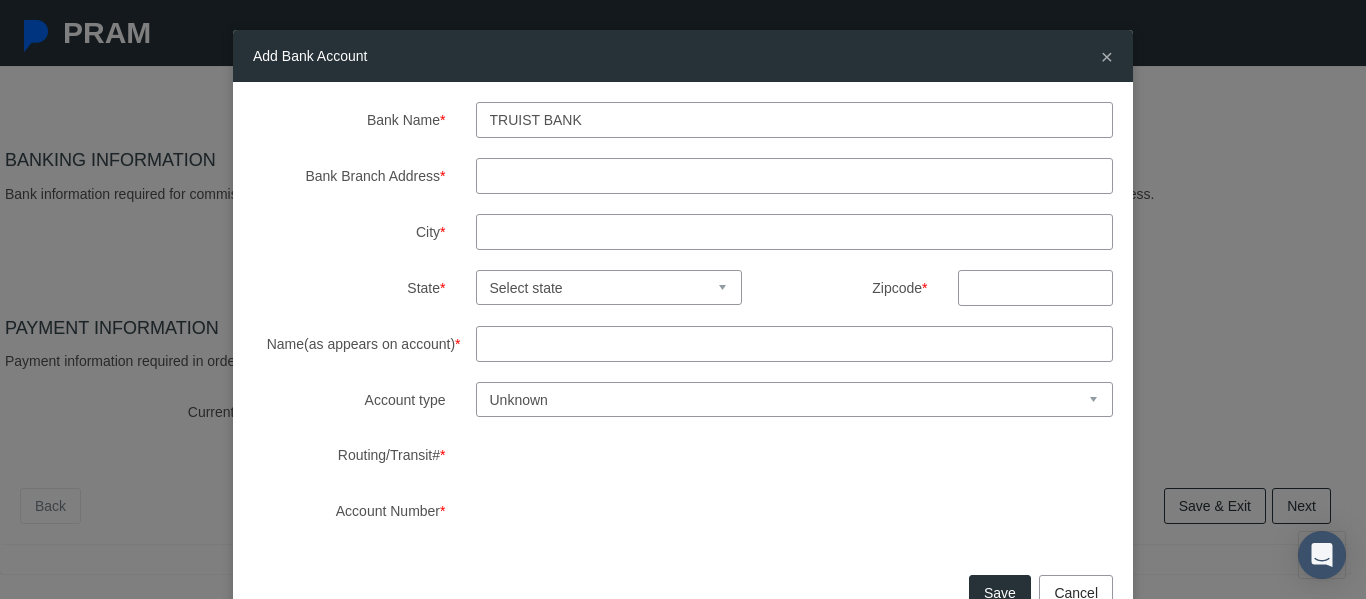 type on "Truist Bank" 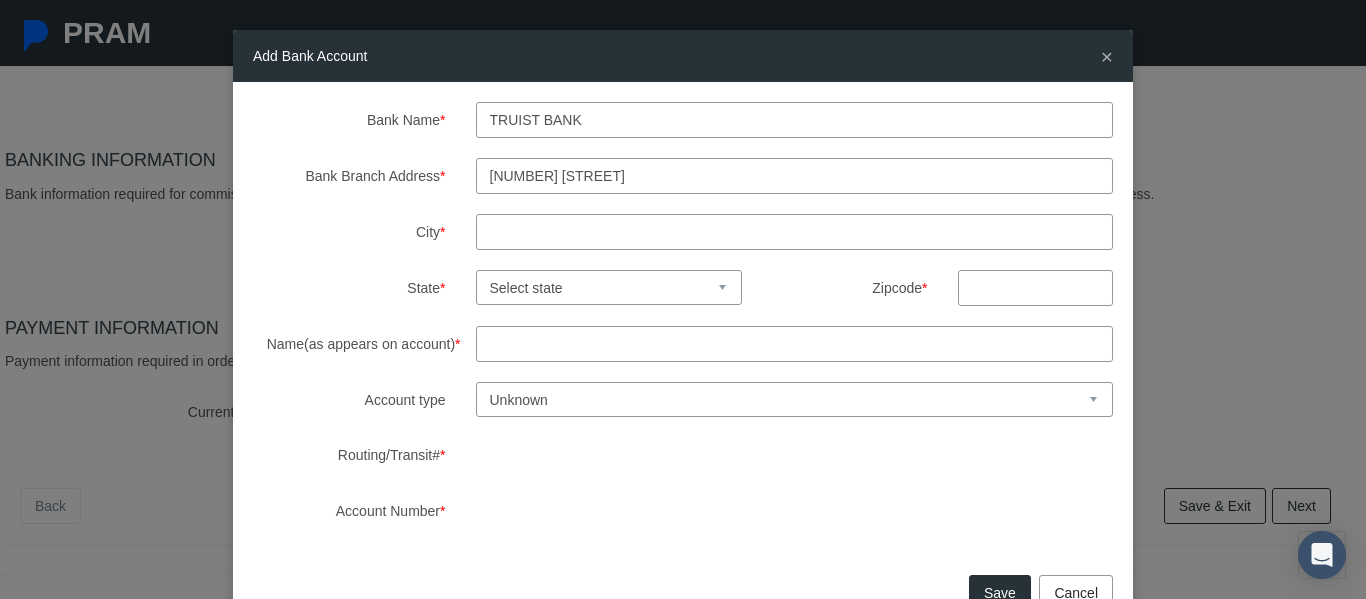 type on "[NUMBER] [STREET]" 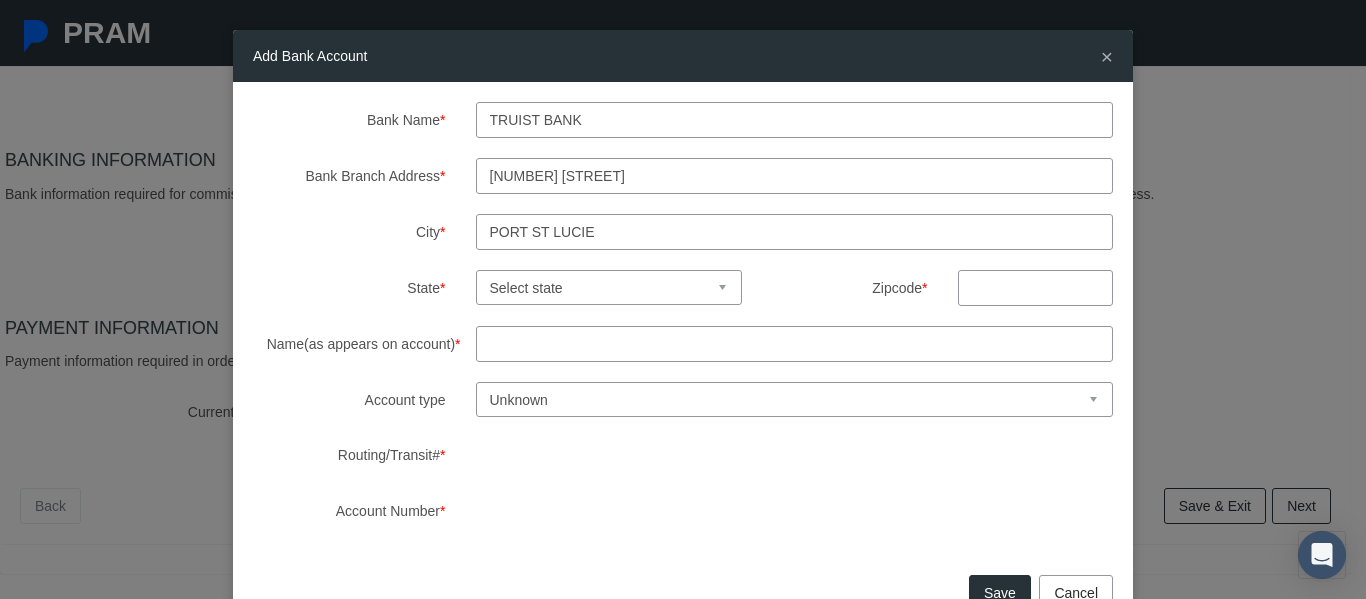 select on "[STATE]" 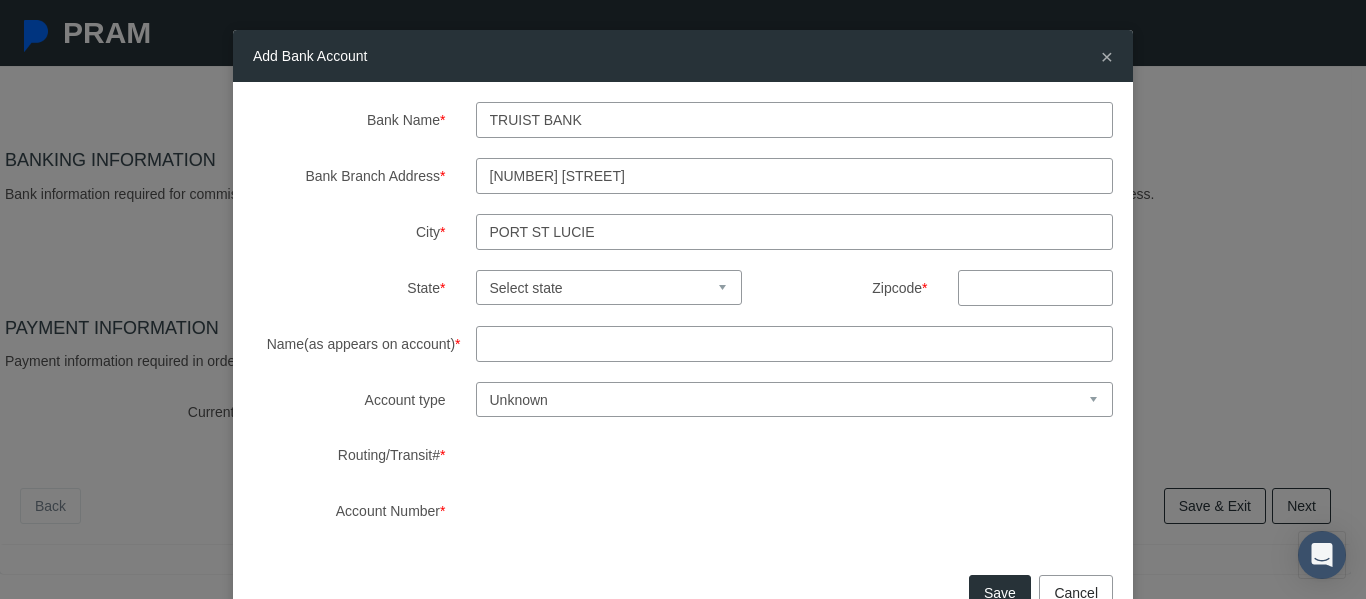 type on "34953" 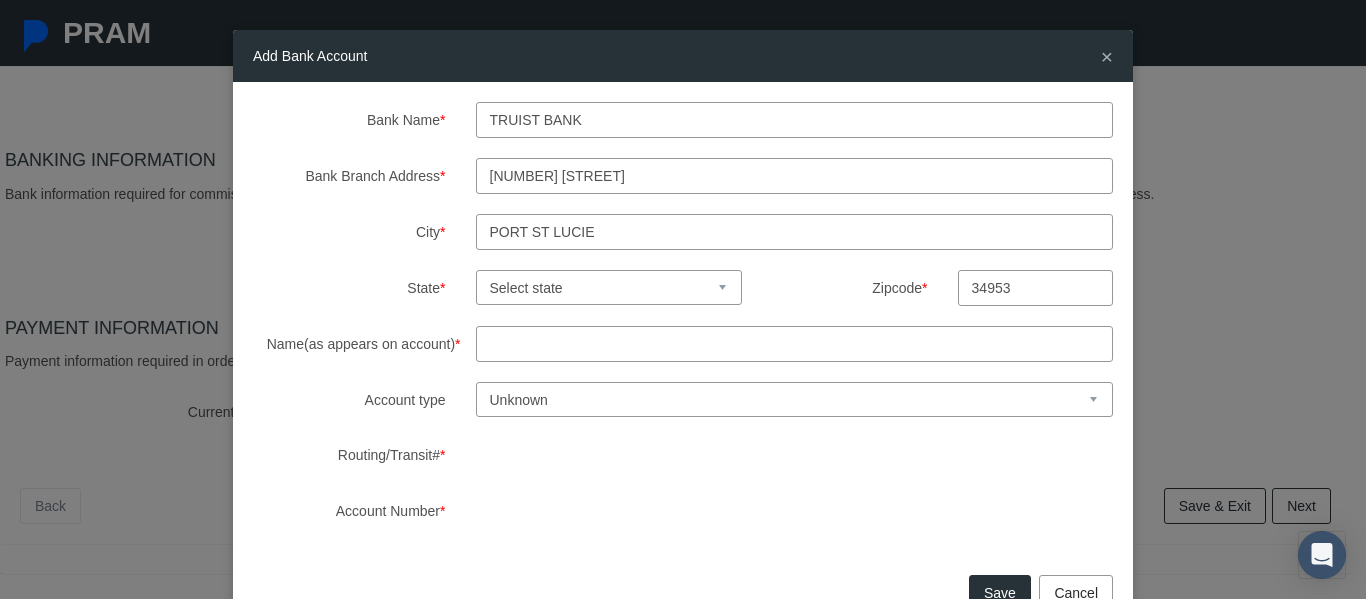 click on "Select state
Alabama
Alaska
Arizona
Arkansas
California
Colorado
Connecticut
Delaware
Florida
Georgia
Hawaii
Idaho
Illinois
Indiana
Iowa
Kansas
Kentucky
Louisiana
Maine
Maryland
Massachusetts
Michigan
Minnesota
Mississippi
Missouri
Montana
Nebraska
Nevada
New Hampshire
New Jersey
New Mexico
New York
North Carolina
North Dakota
Ohio
Oklahoma
Oregon
Pennsylvania
Puerto Rico
Rhode Island
South Carolina
South Dakota
Tennessee
Texas
Utah
Vermont
Virginia
Washington
Washington, DC
West Virginia
Wisconsin
Wyoming" at bounding box center [609, 287] 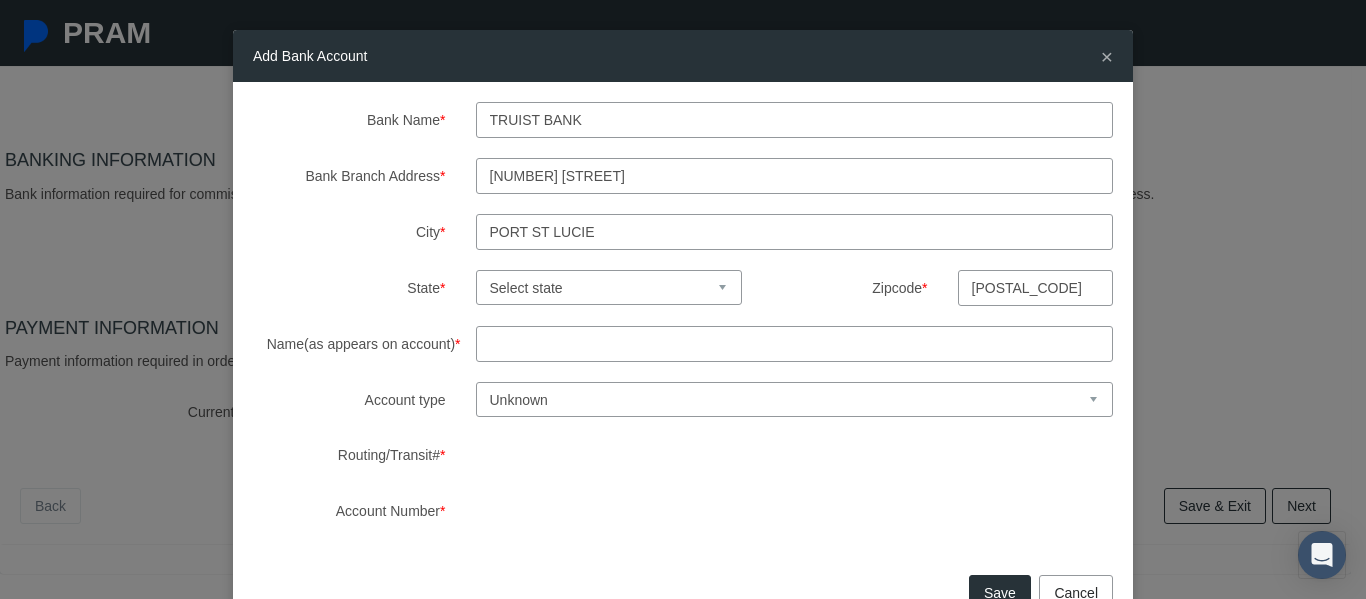 type on "[POSTAL_CODE]" 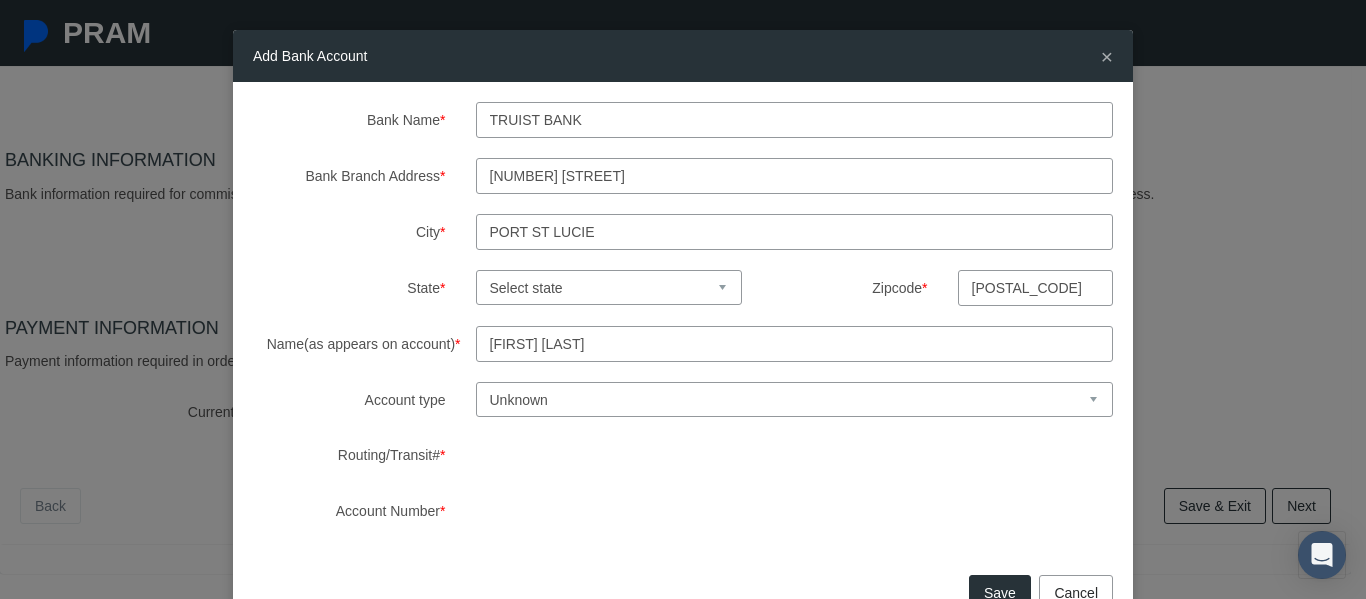 type on "[FIRST] [LAST]" 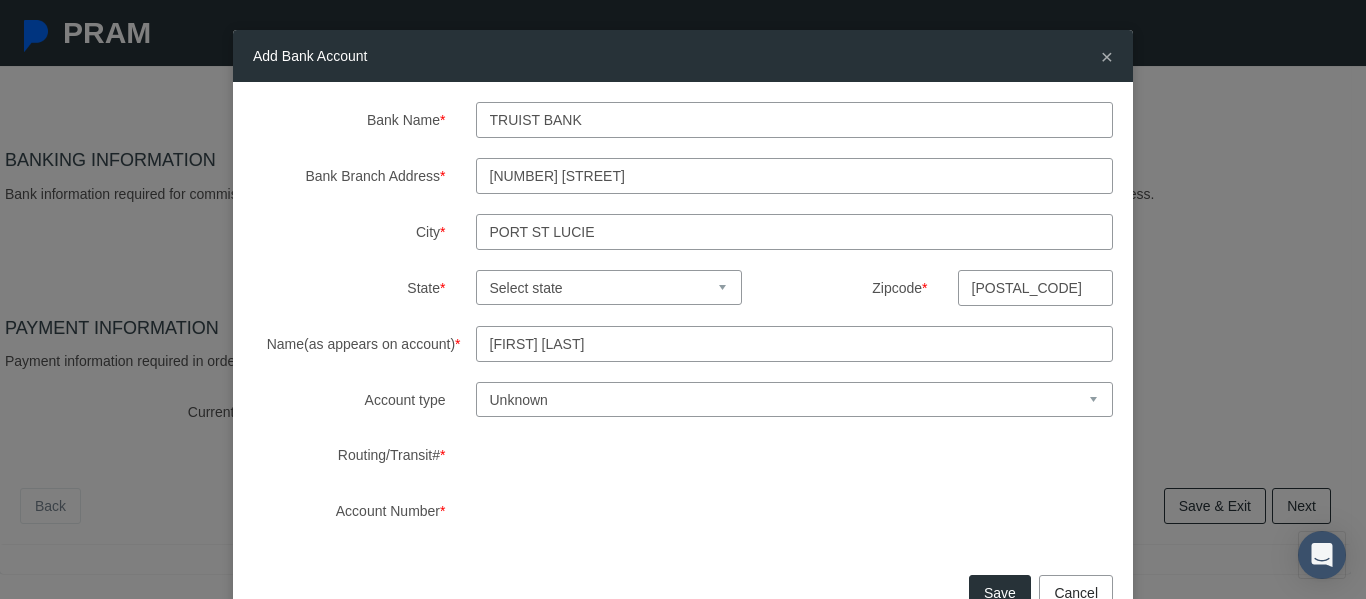 click on "Unknown
Checking
Savings" at bounding box center (795, 399) 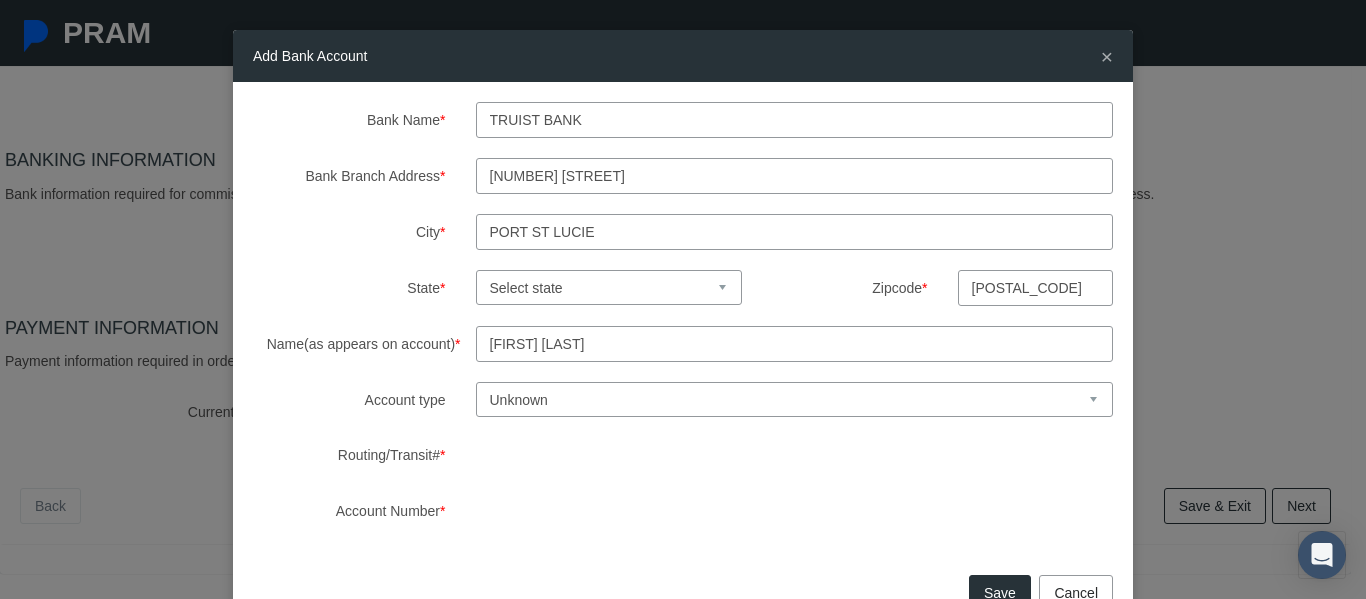 select on "1" 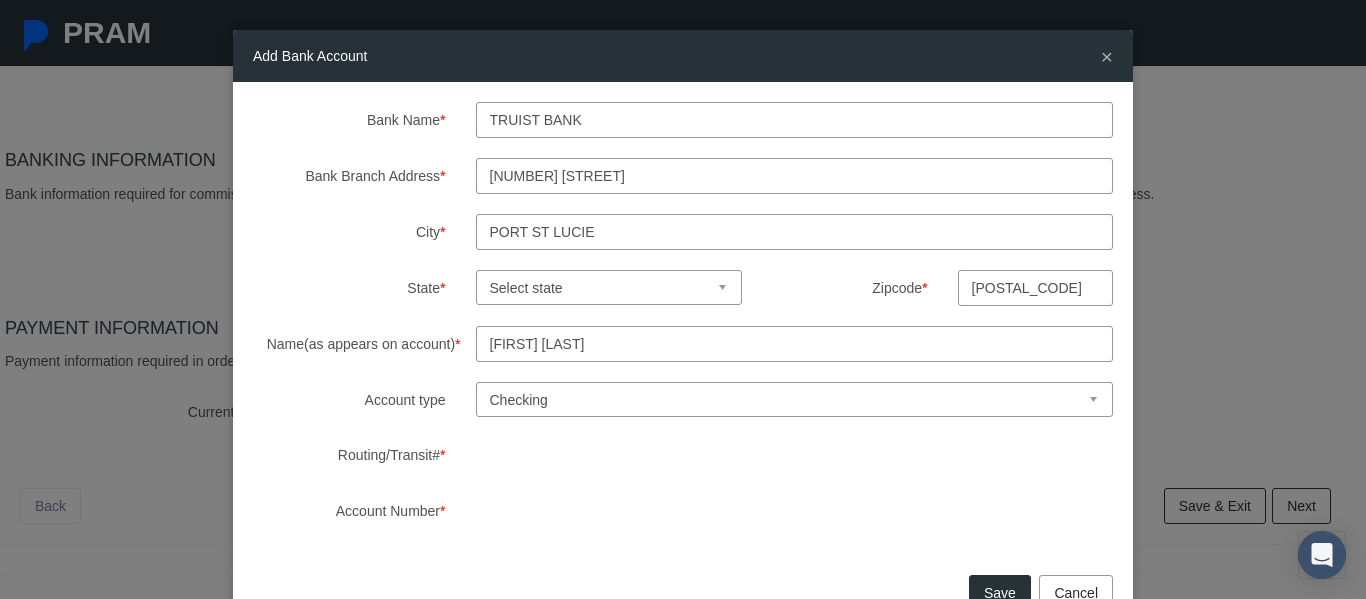 click on "Unknown
Checking
Savings" at bounding box center [795, 399] 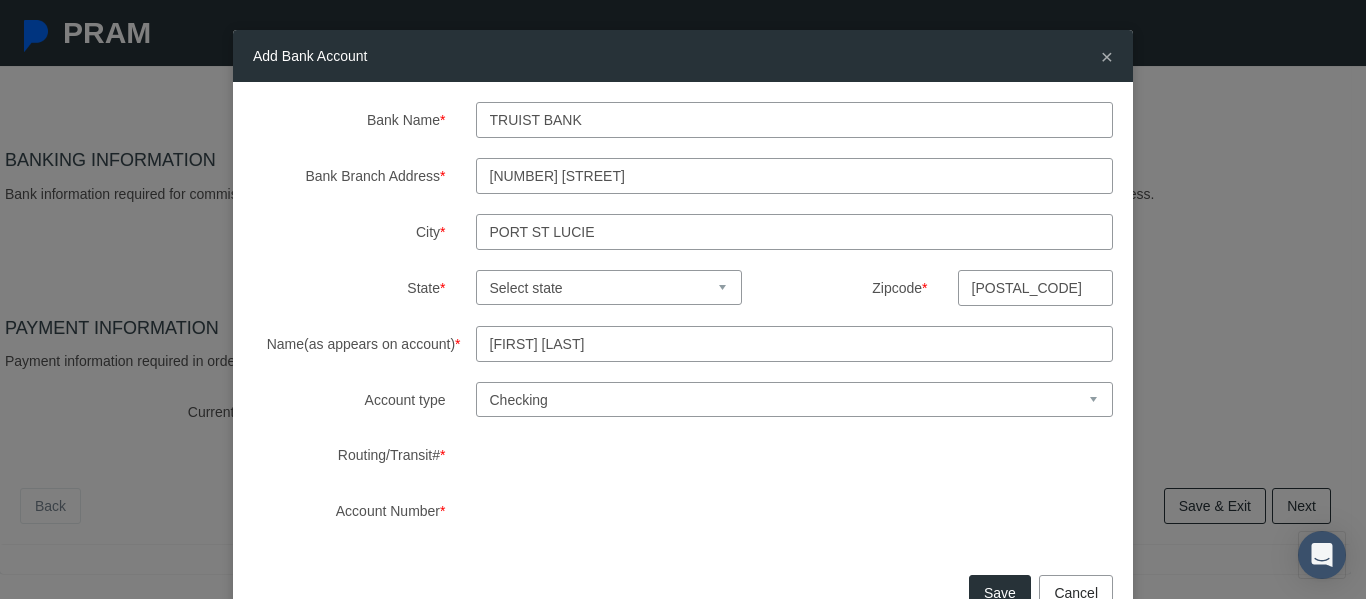 click on "Bank Name  *
Truist Bank
Bank Branch Address  *
[NUMBER] [STREET],
City  *
Port St Lucie
State  *
Select state
Alabama
Alaska
Arizona
Arkansas
California
Colorado
Connecticut
Delaware
Florida
Georgia
Hawaii
Idaho
Illinois
Indiana
Iowa
Kansas
Kentucky" at bounding box center (683, 325) 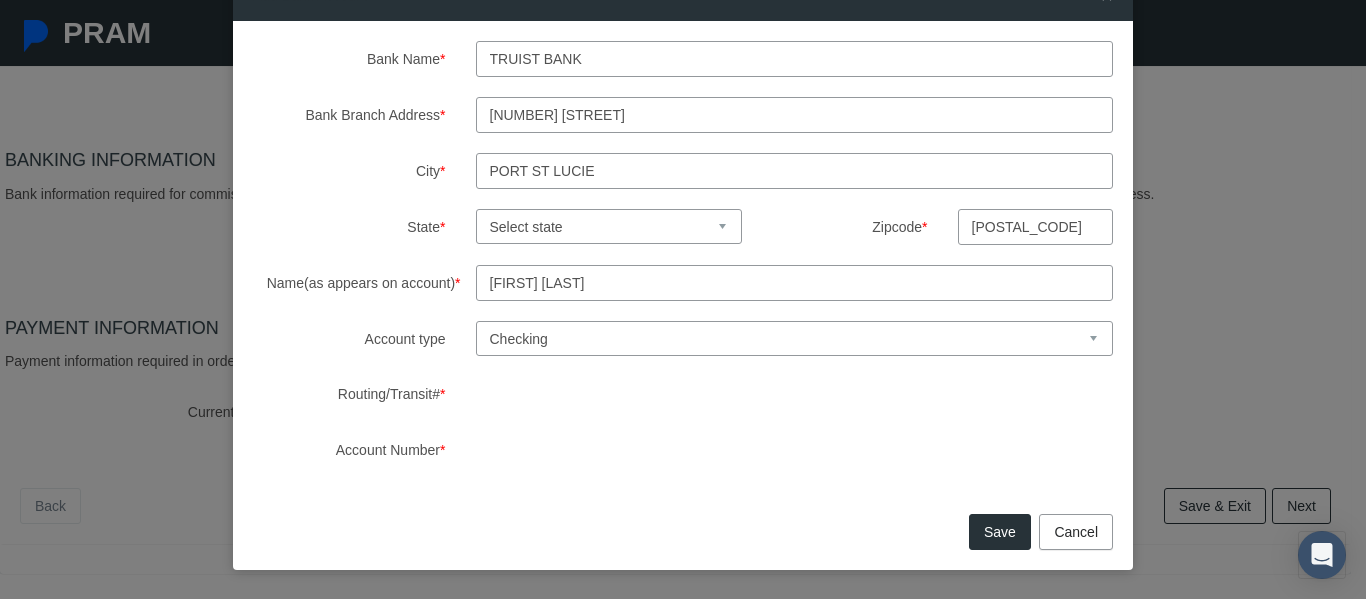 scroll, scrollTop: 62, scrollLeft: 0, axis: vertical 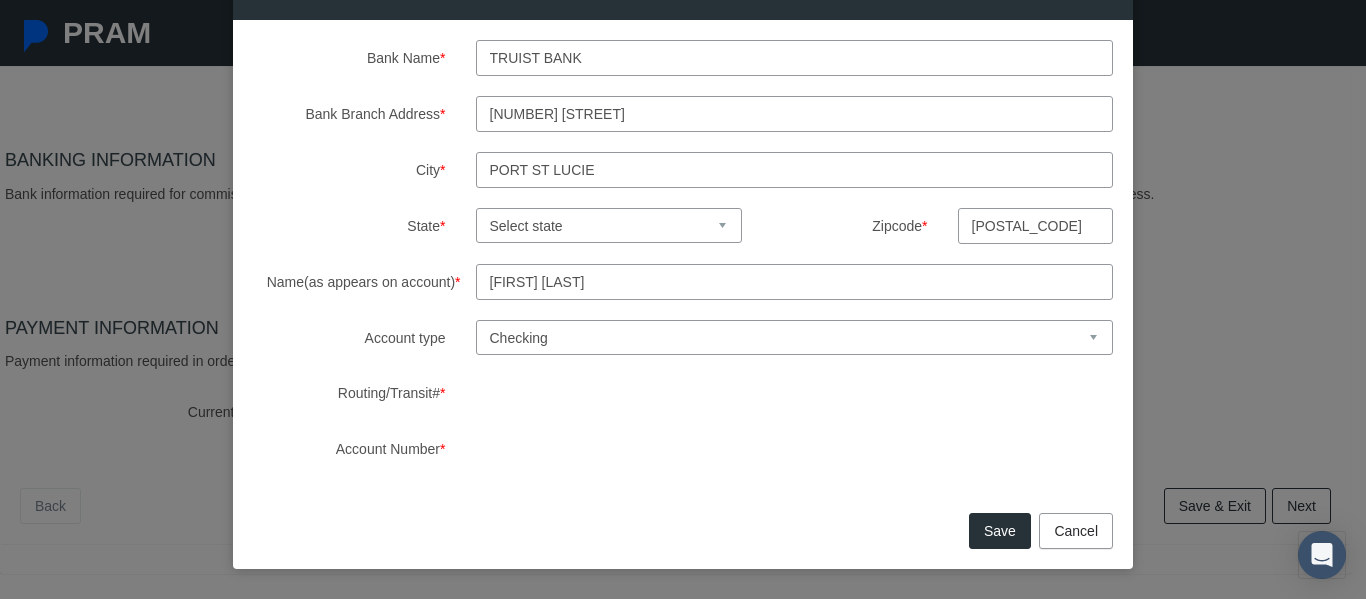 click on "Save" at bounding box center [1000, 531] 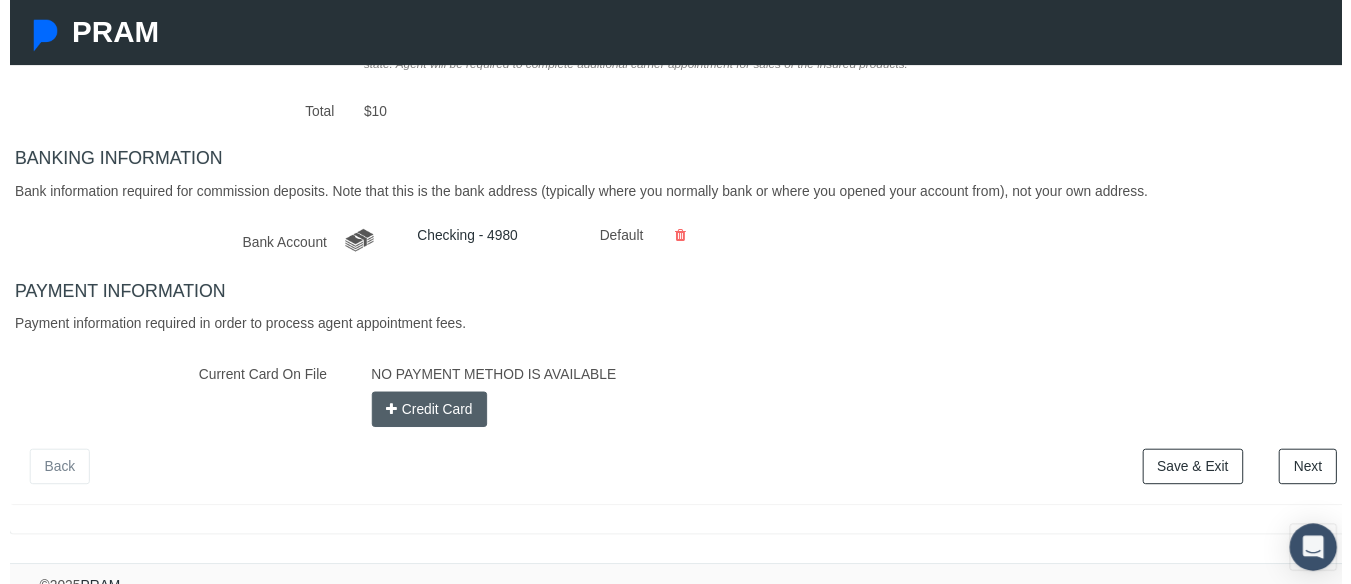 click on "Credit Card" at bounding box center [426, 415] 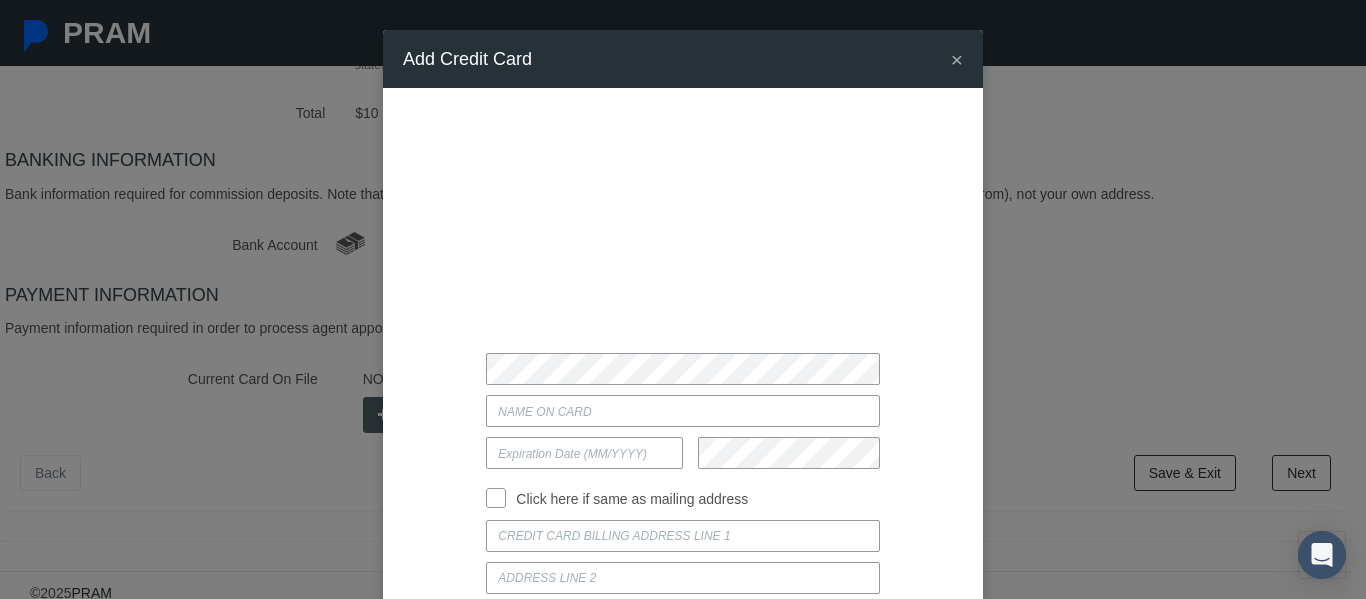 type on "[MONTH]/[YEAR]" 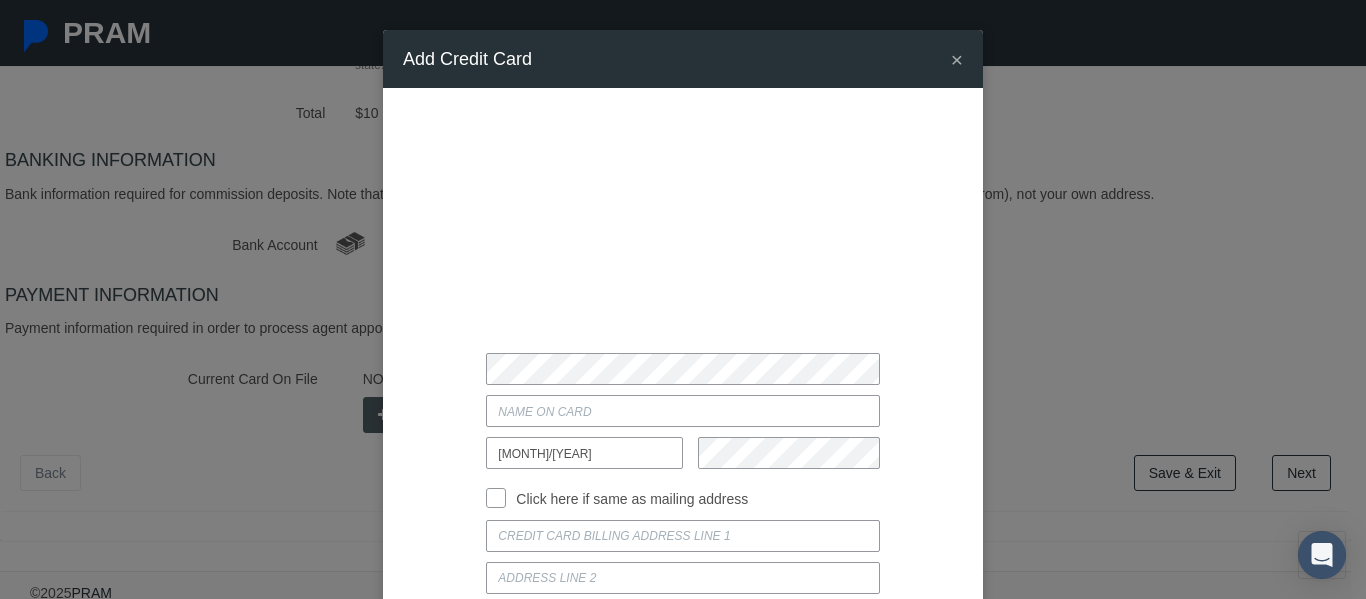 click at bounding box center [683, 411] 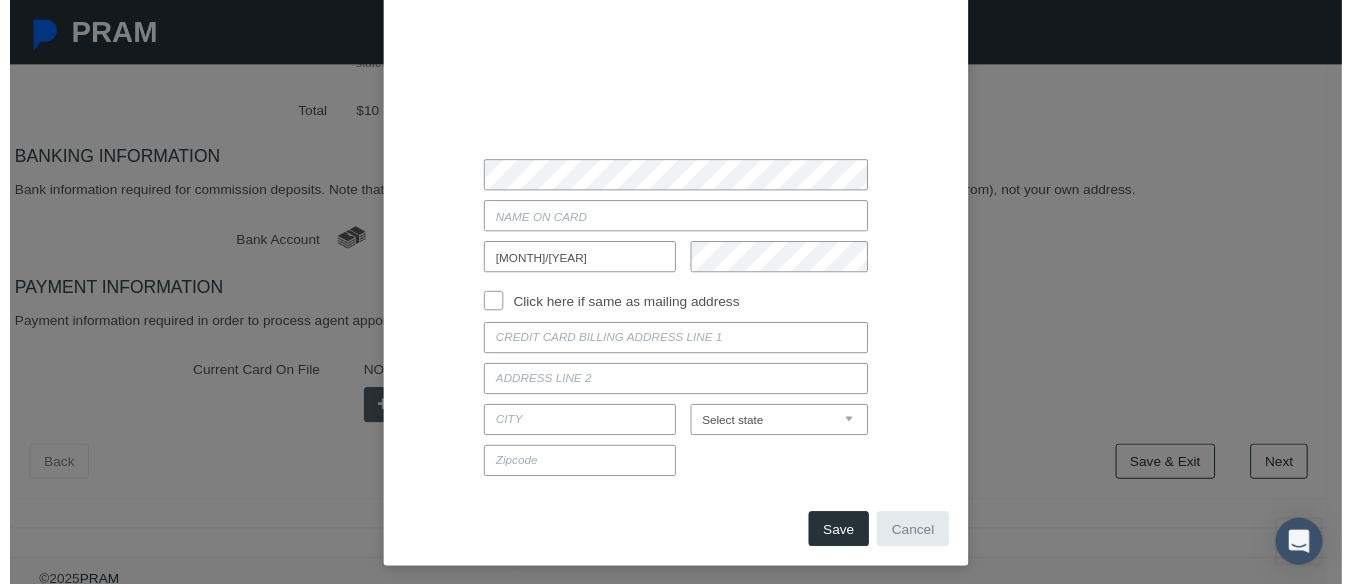 scroll, scrollTop: 200, scrollLeft: 0, axis: vertical 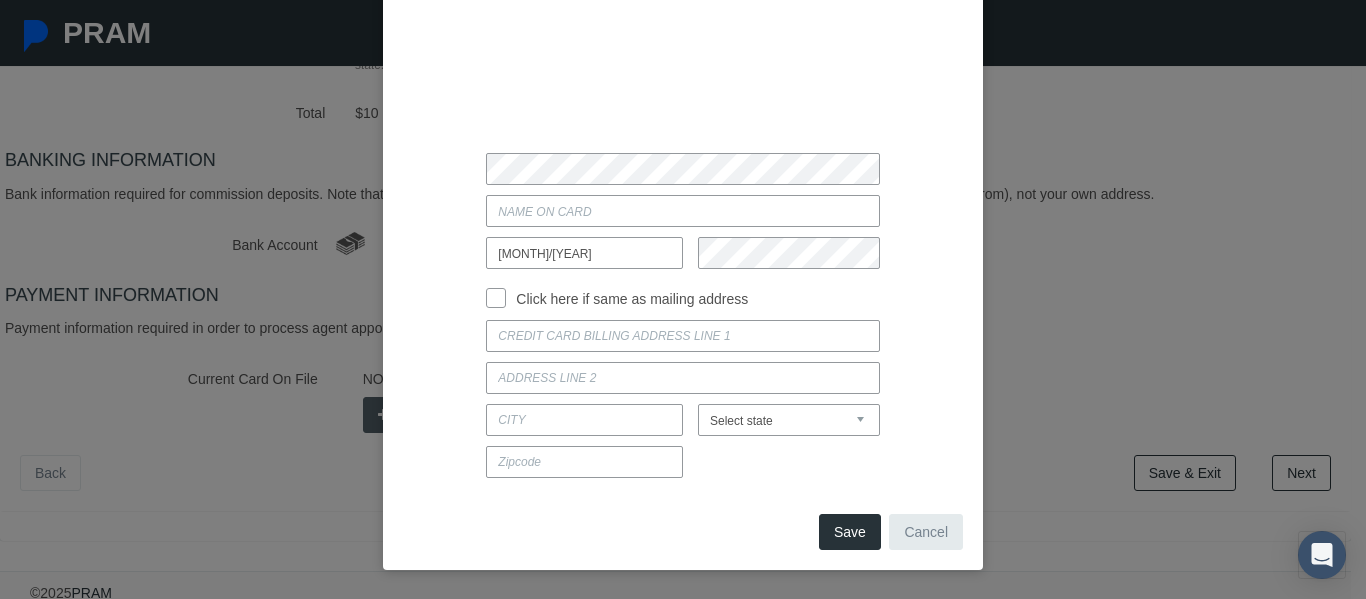 click on "Current Card On File" at bounding box center (682, 211) 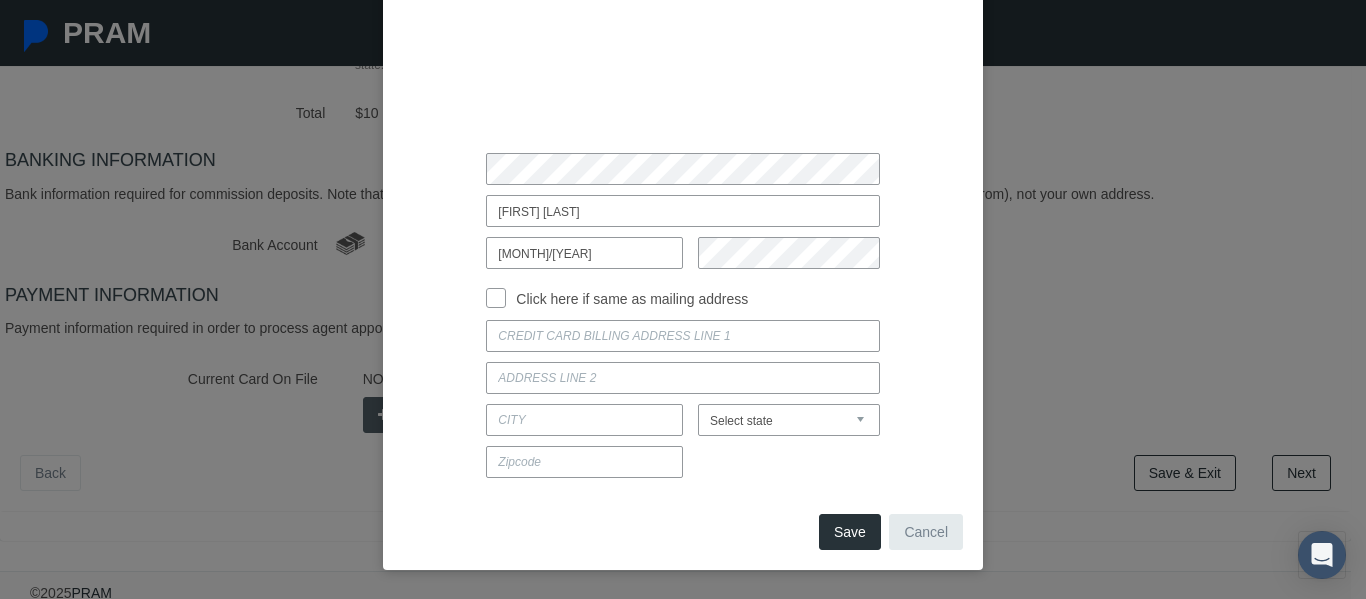 type on "[FIRST] [LAST]" 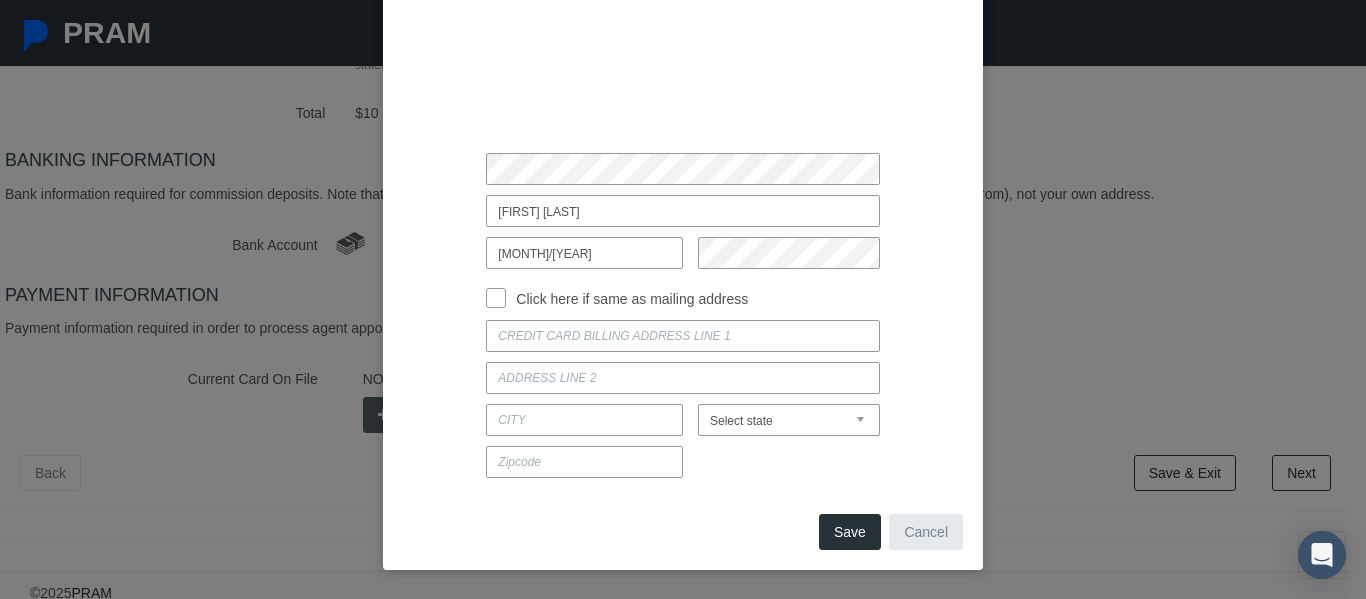 click on "Click here if same as mailing address" at bounding box center (496, 296) 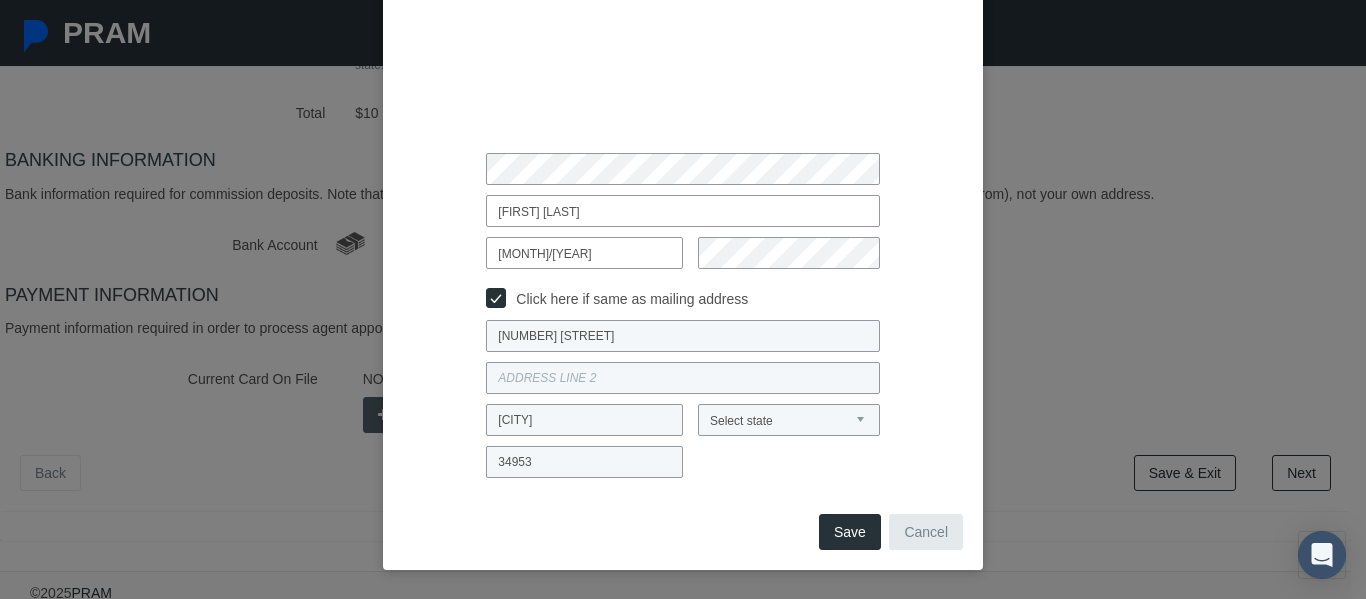 click on "Save" at bounding box center [850, 532] 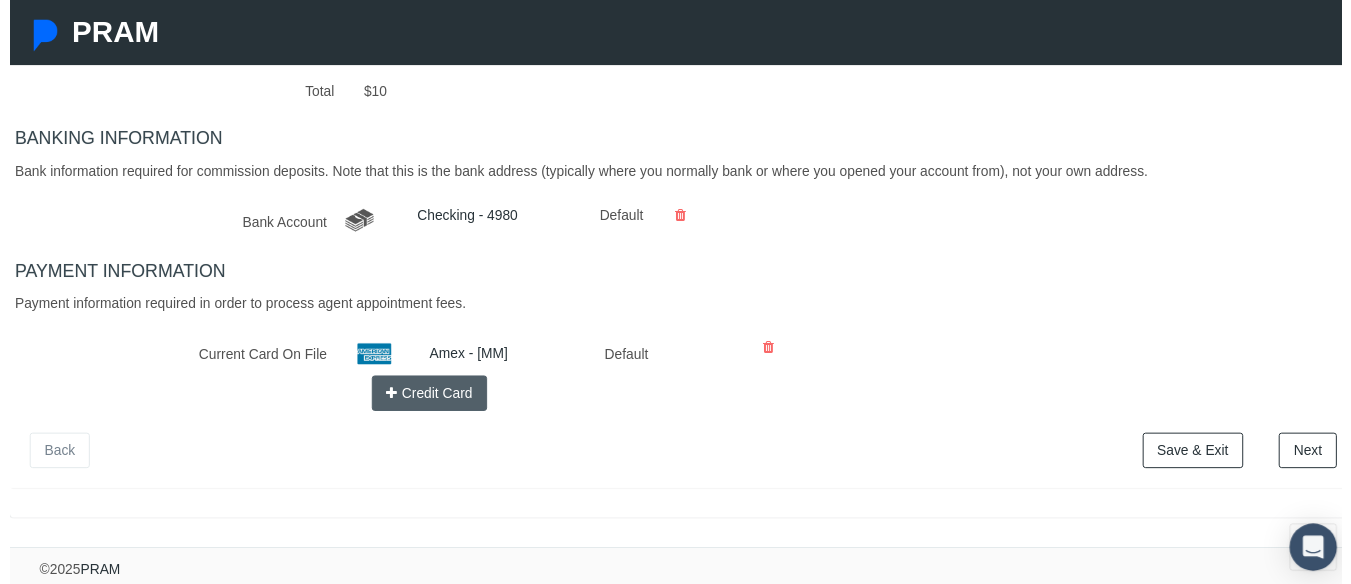scroll, scrollTop: 515, scrollLeft: 0, axis: vertical 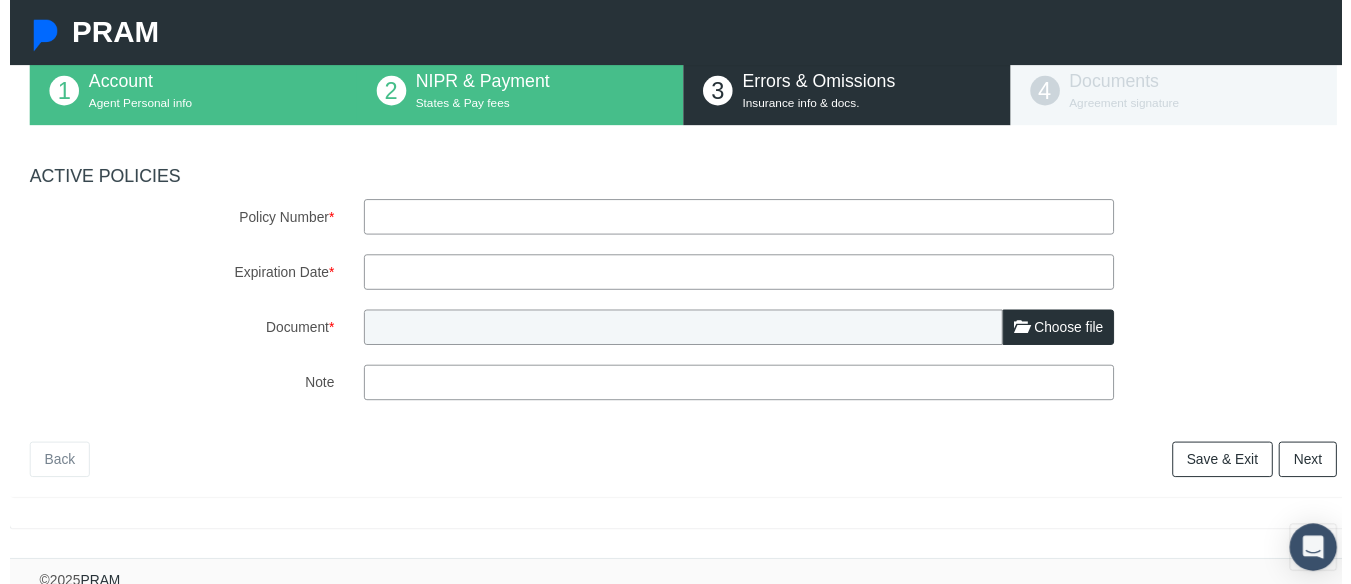 click on "Save & Exit" at bounding box center (1230, 466) 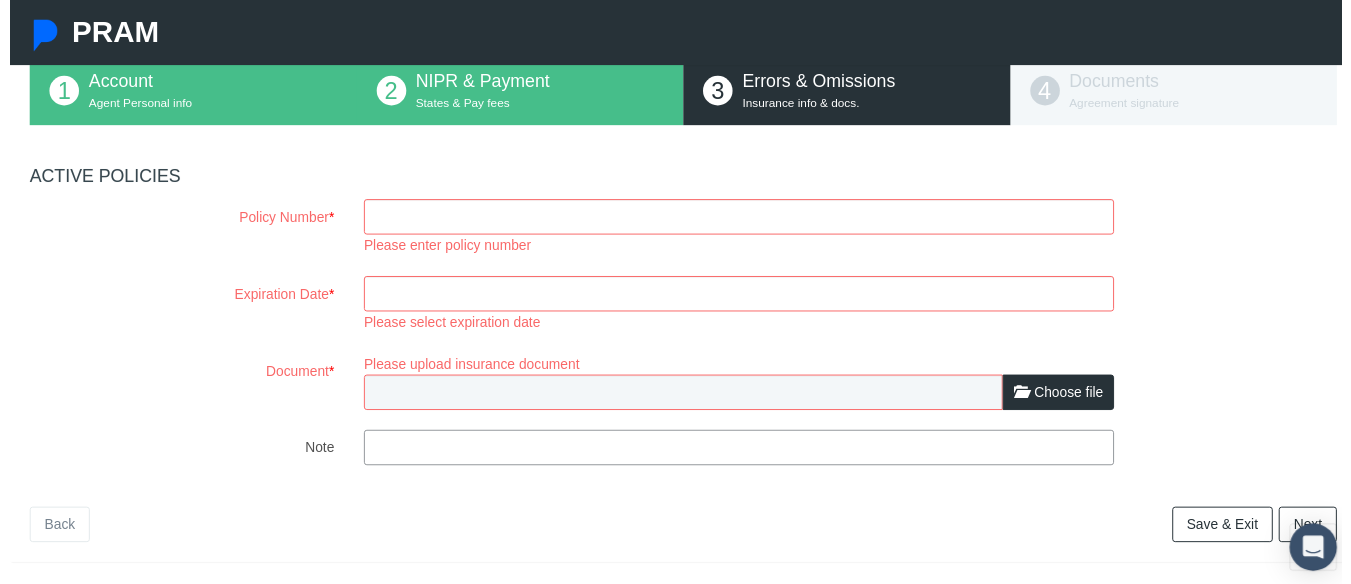 click at bounding box center [739, 298] 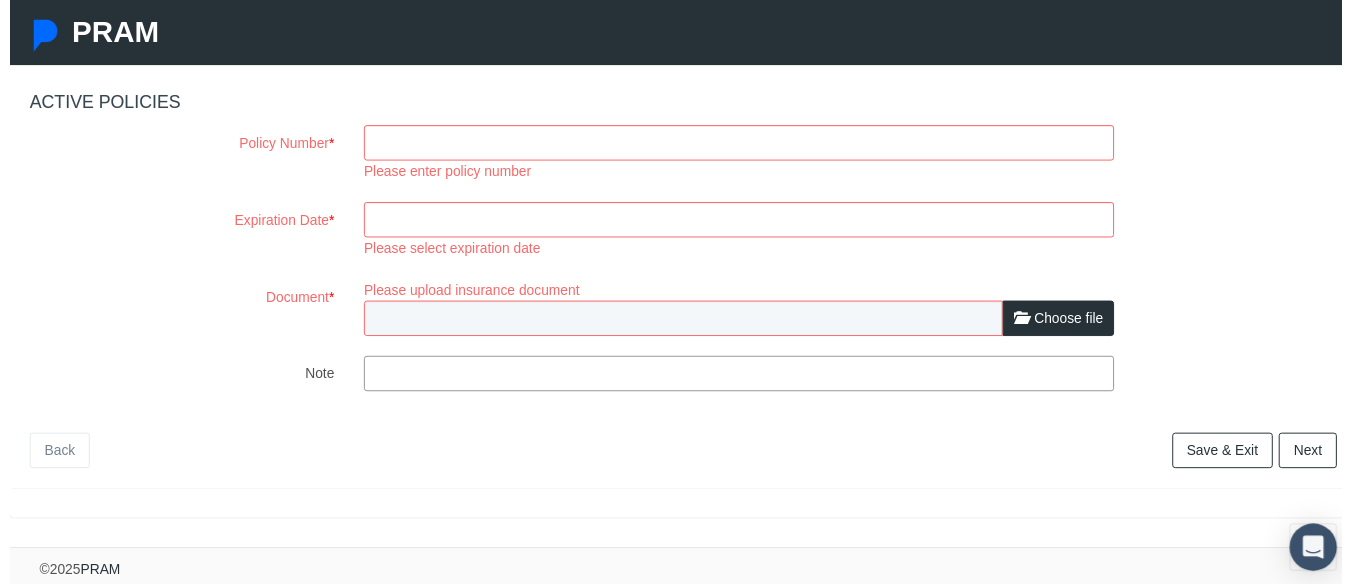 scroll, scrollTop: 233, scrollLeft: 0, axis: vertical 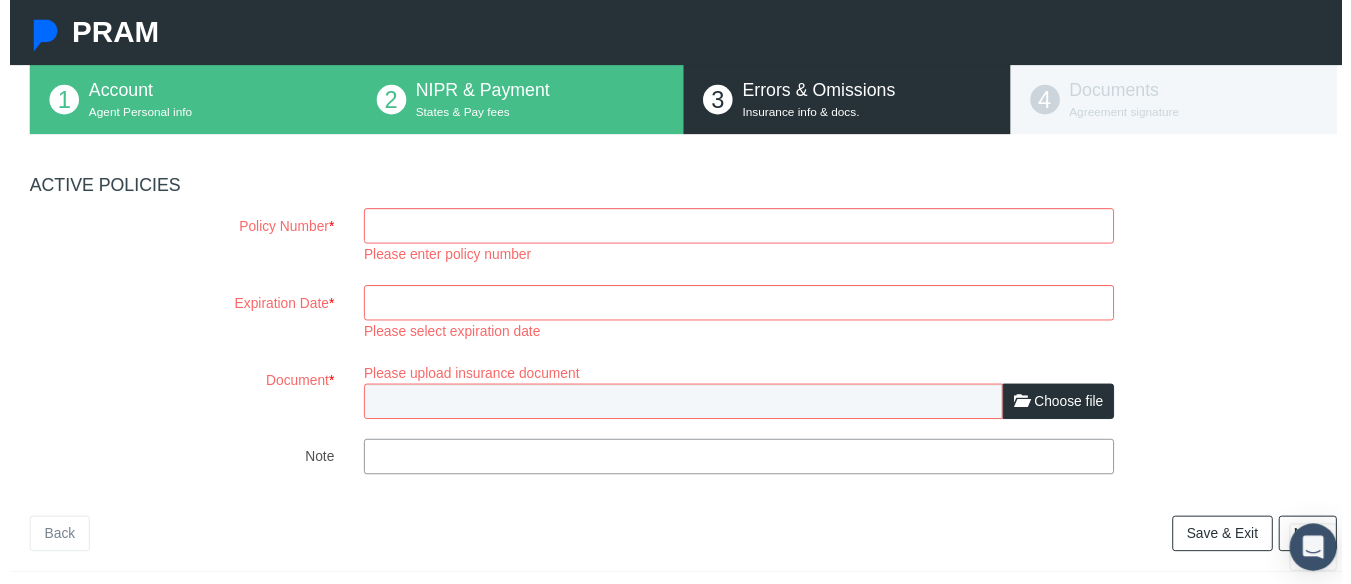 click on "Policy Number  *" at bounding box center [739, 229] 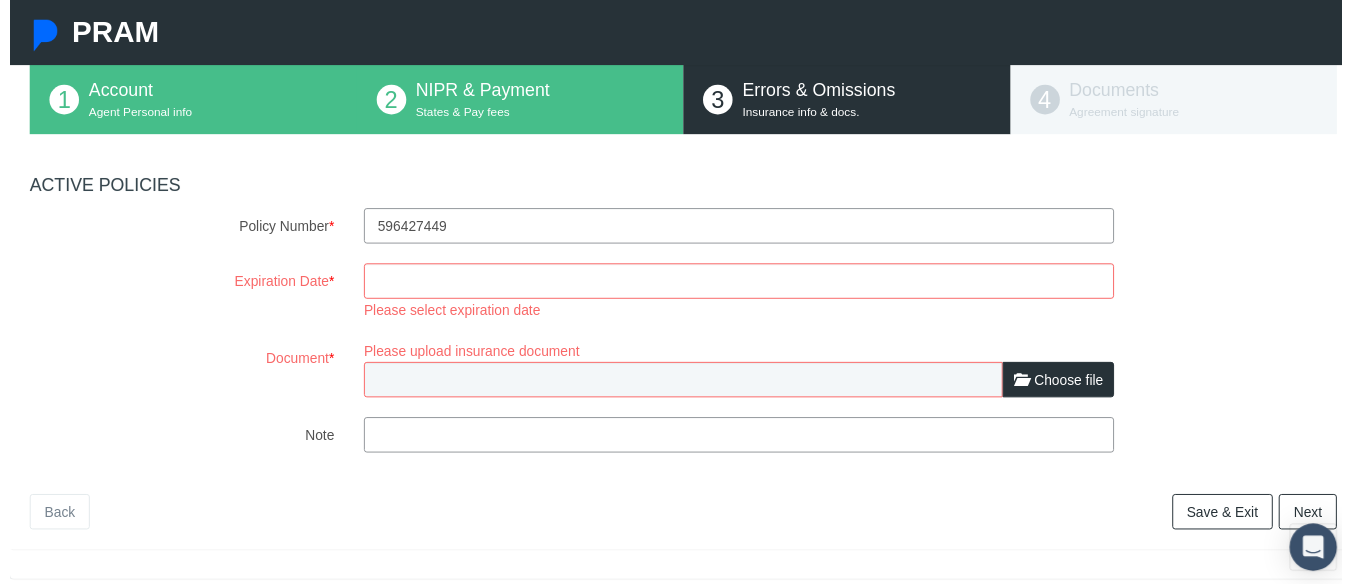 type on "596427449" 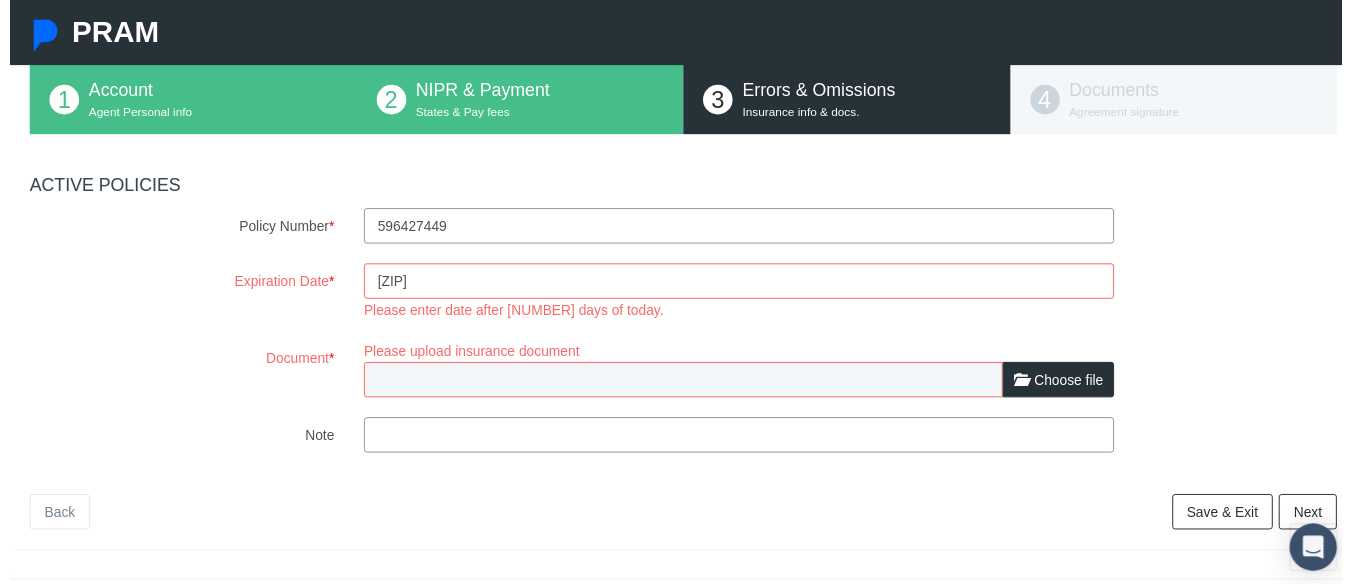 click on "[ZIP]" at bounding box center [739, 285] 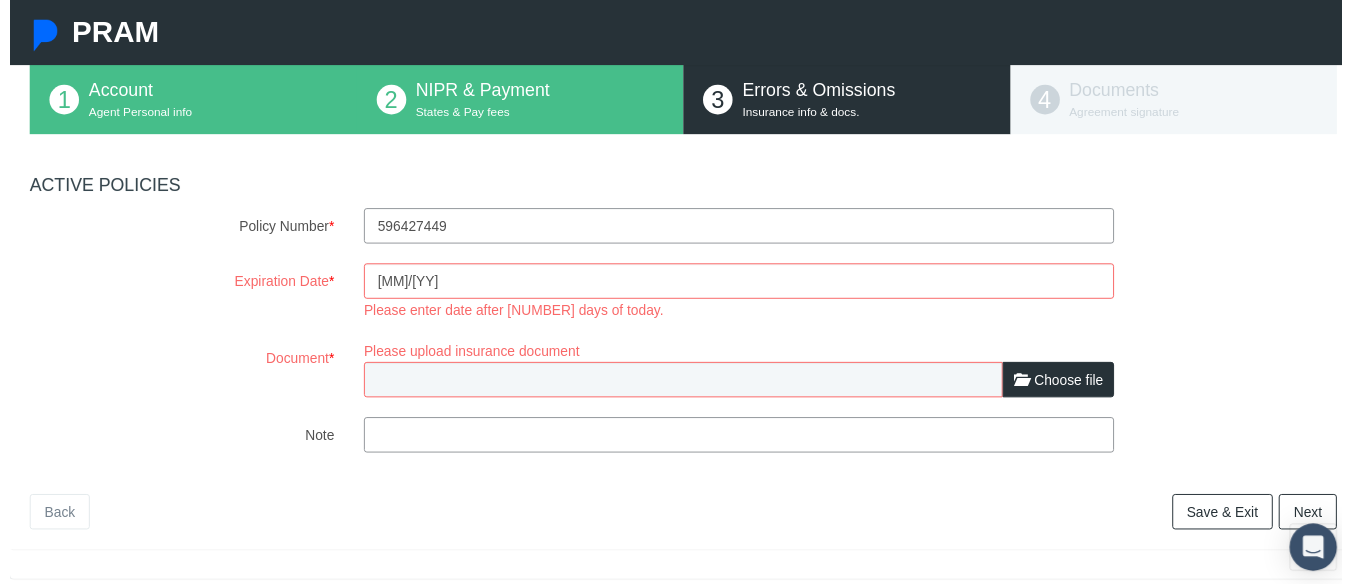 click on "[MM]/[YY]" at bounding box center (739, 285) 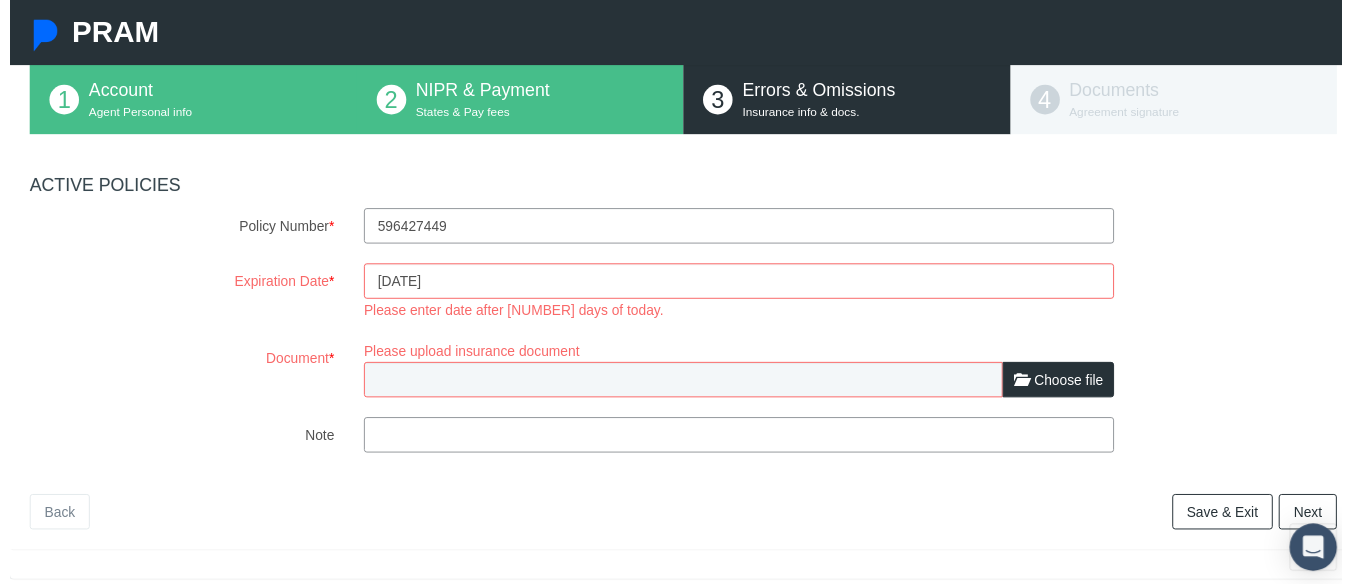 type on "[DATE]" 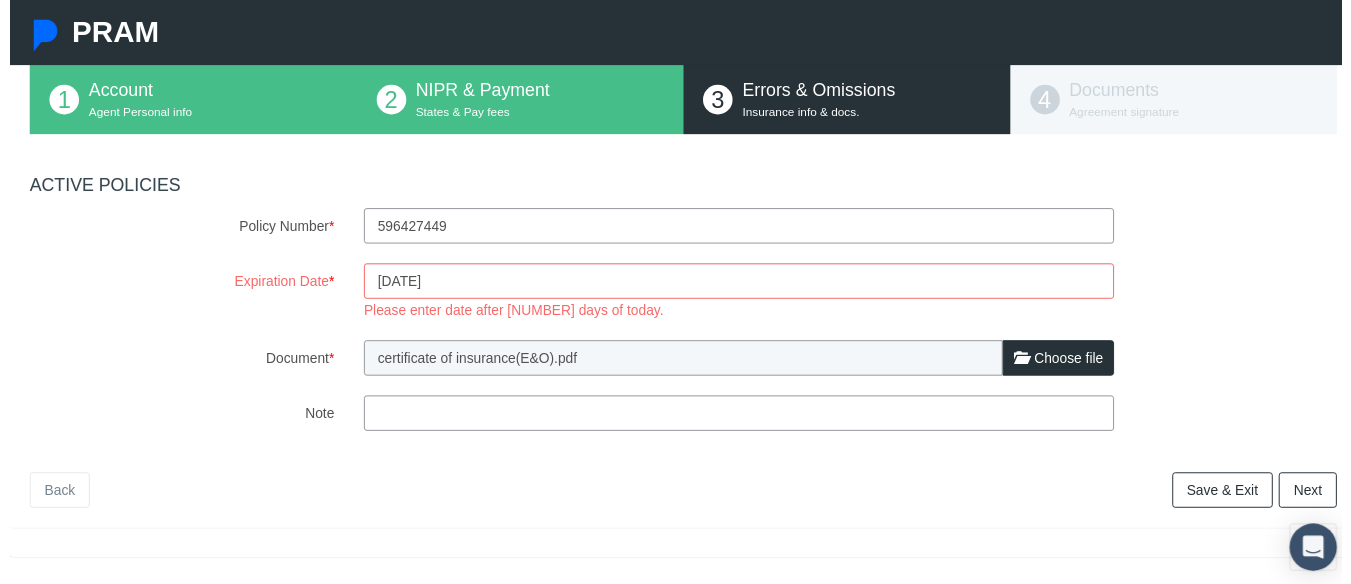 click on "Next" at bounding box center (1316, 497) 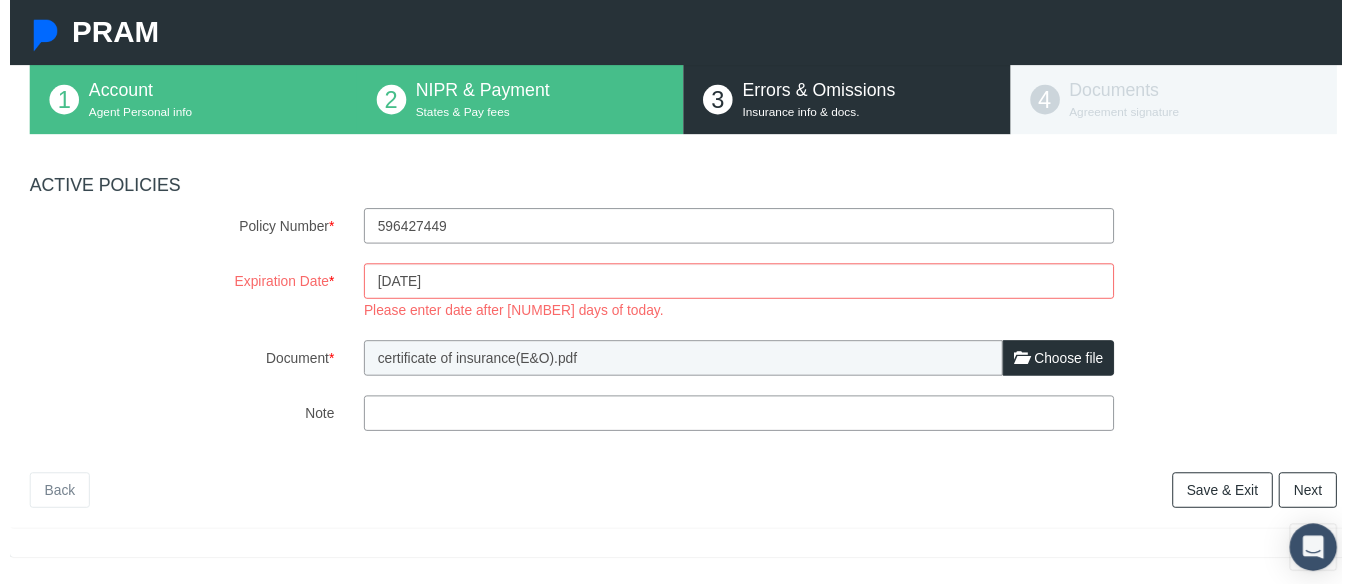 click on "[DATE]" at bounding box center (739, 285) 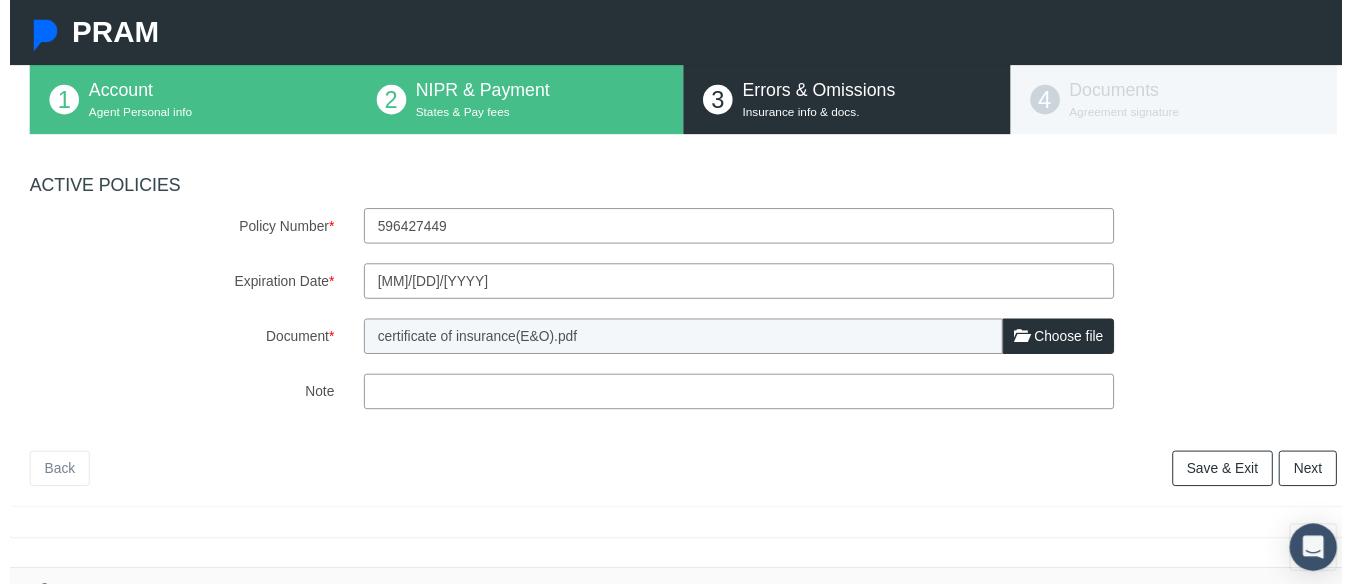 type on "[MM]/[DD]/[YYYY]" 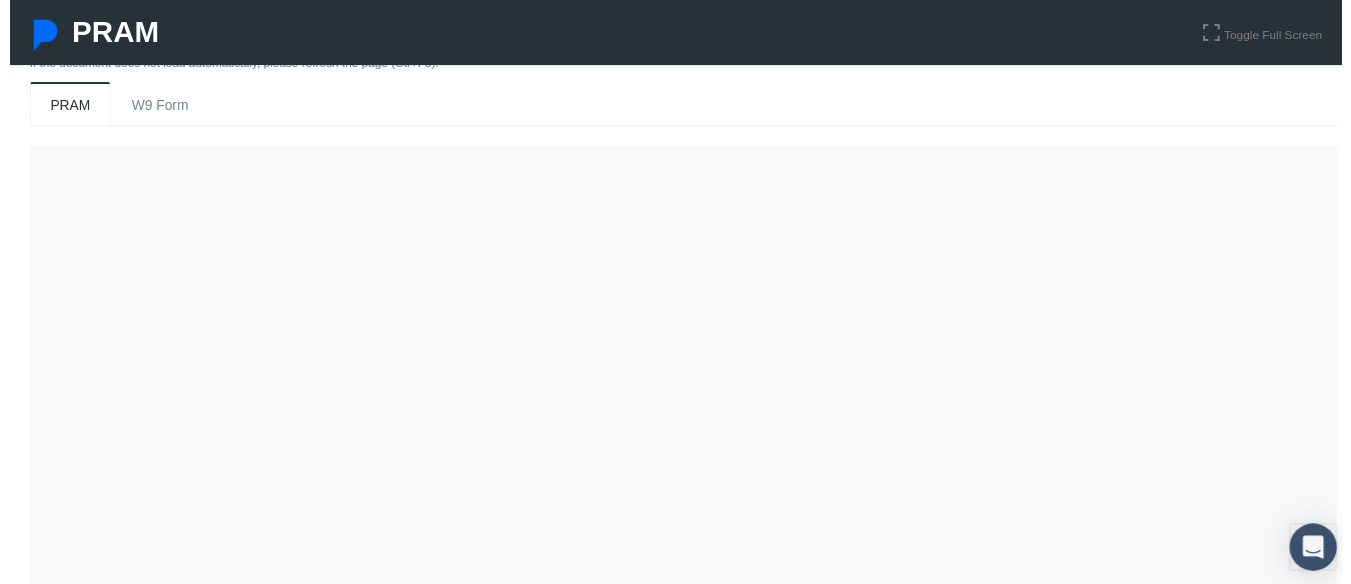 scroll, scrollTop: 224, scrollLeft: 0, axis: vertical 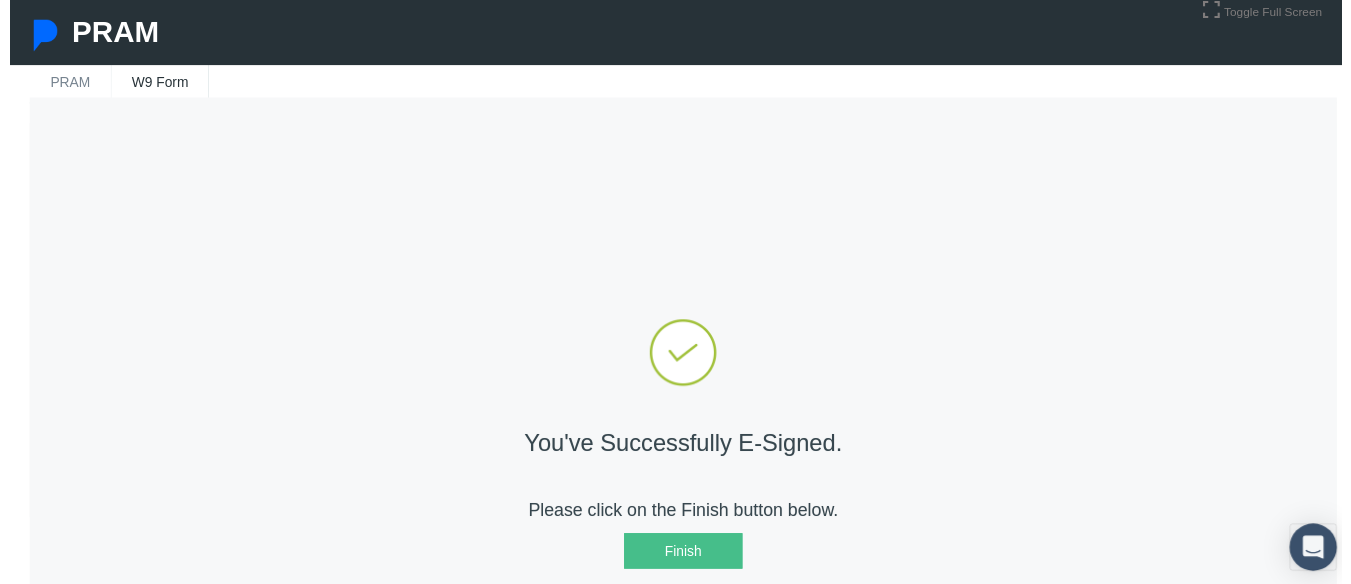click on "Finish" at bounding box center (683, 559) 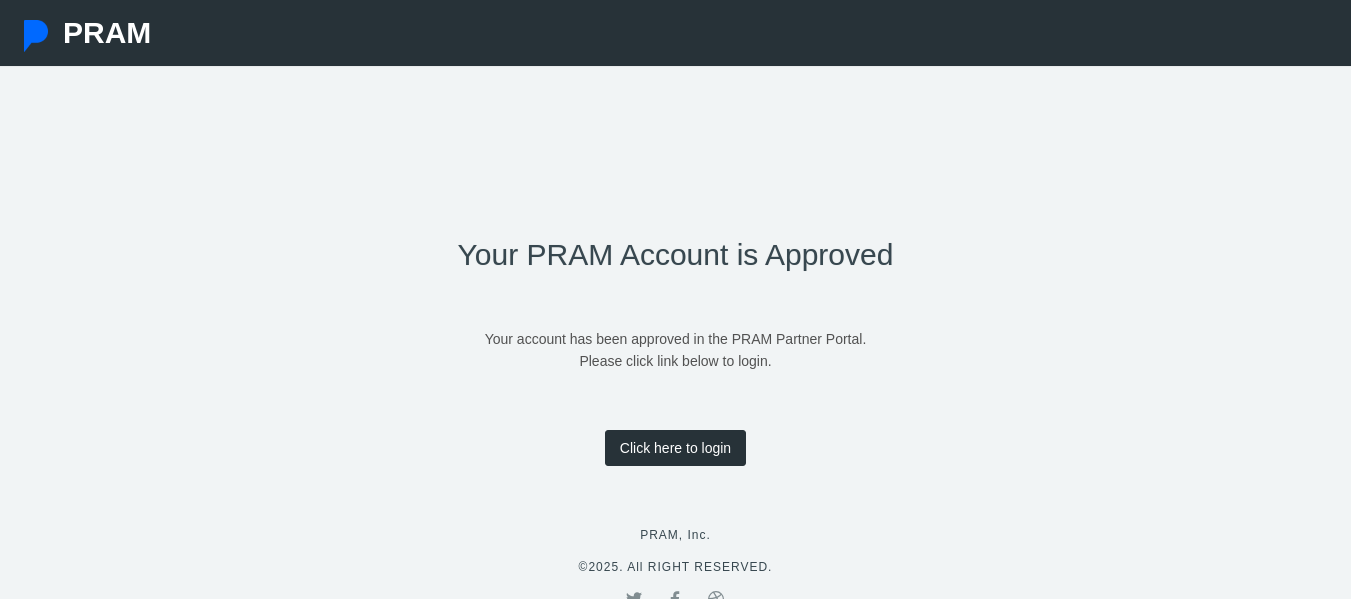 scroll, scrollTop: 0, scrollLeft: 0, axis: both 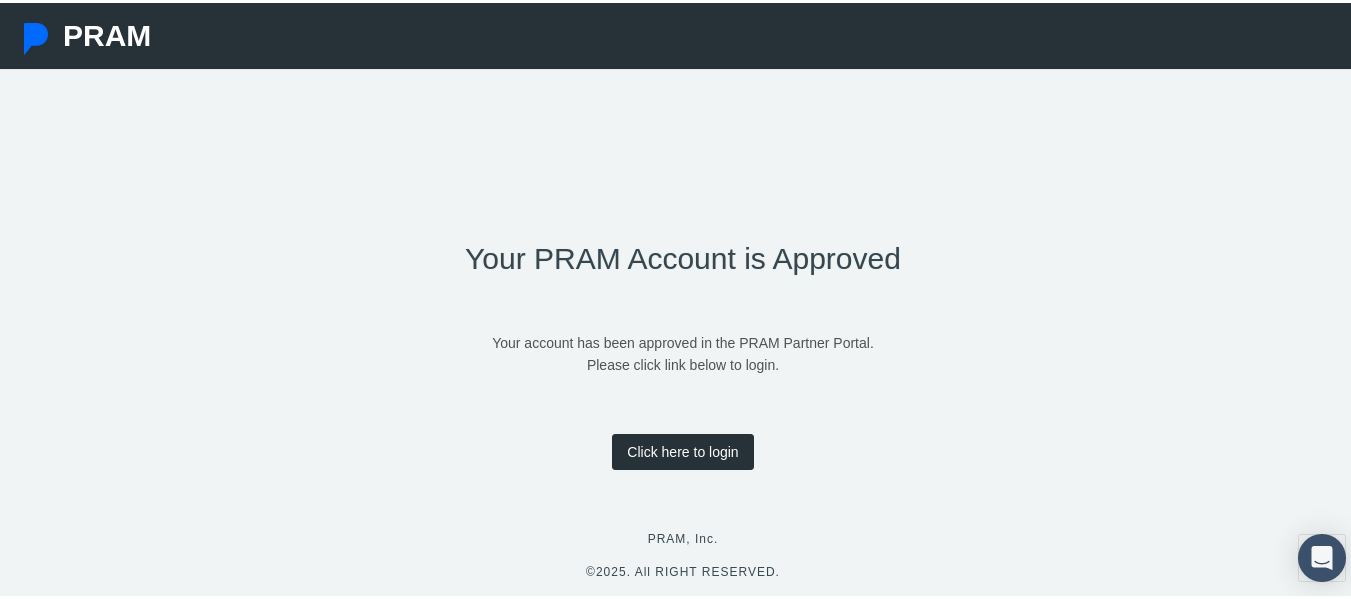 click on "Click here to login" at bounding box center (682, 449) 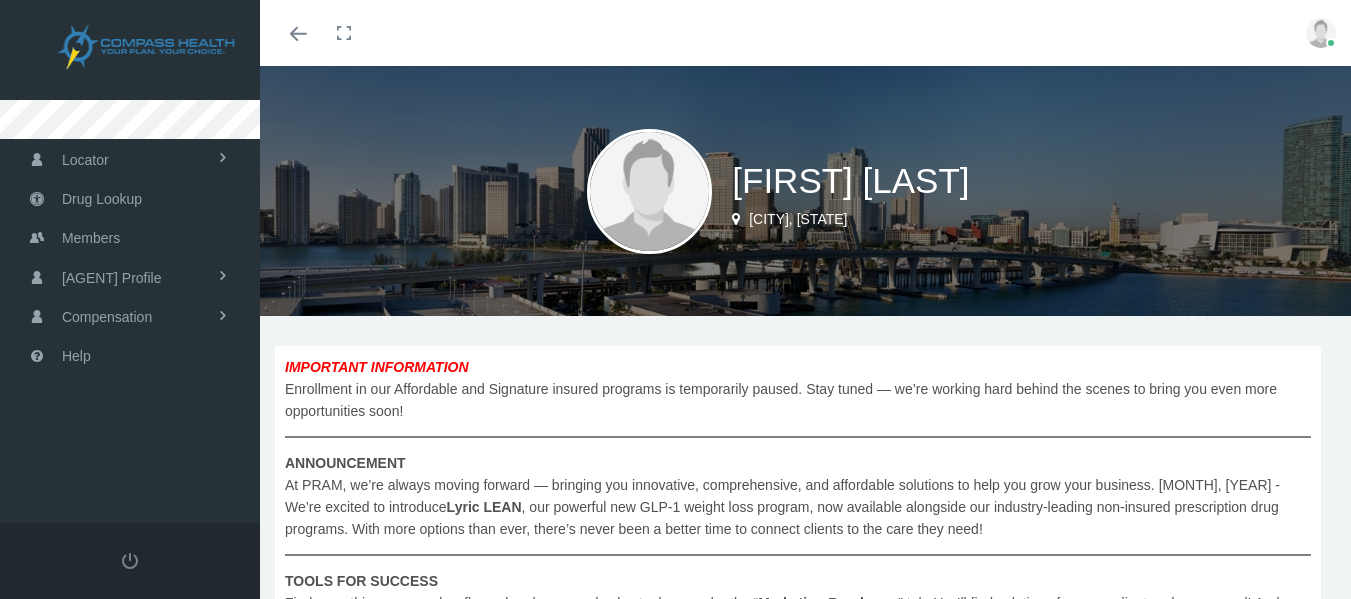 scroll, scrollTop: 0, scrollLeft: 0, axis: both 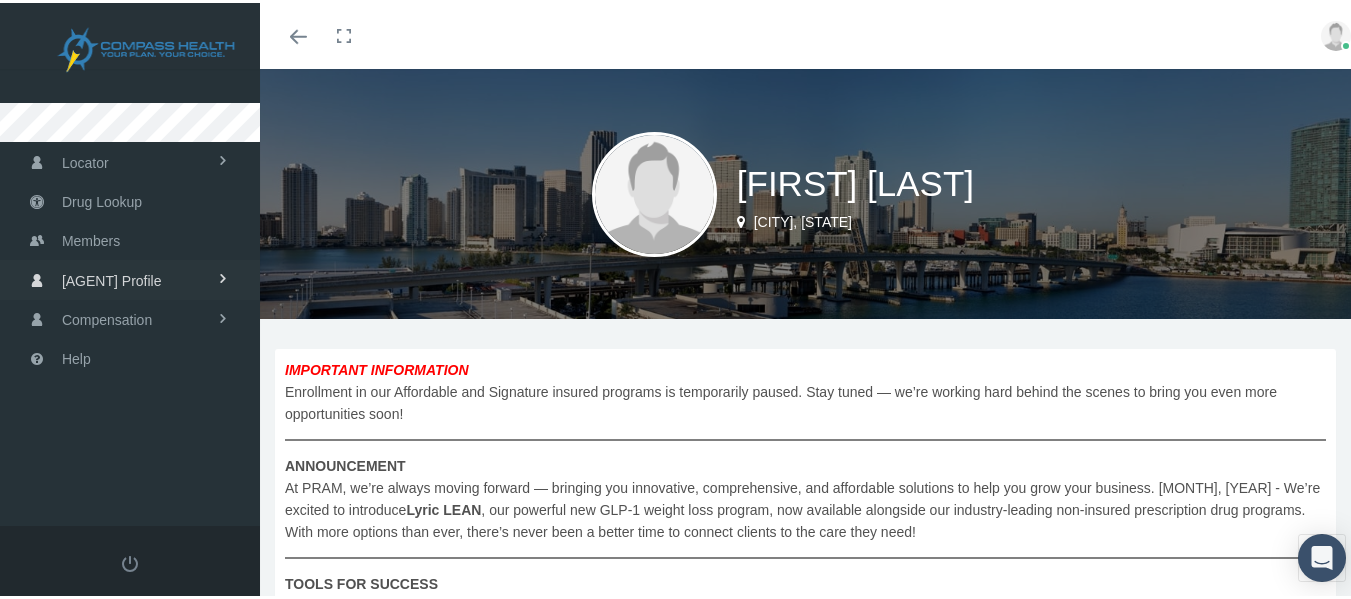 click on "Agent Profile" at bounding box center [112, 278] 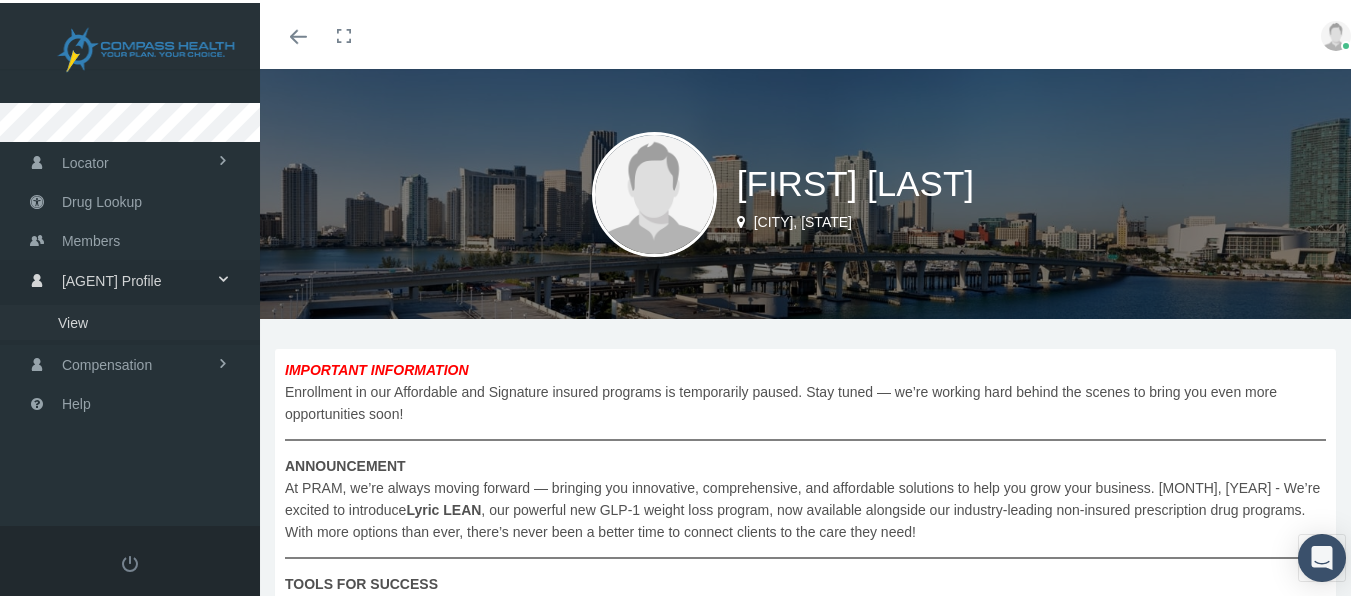 click on "View" at bounding box center [73, 320] 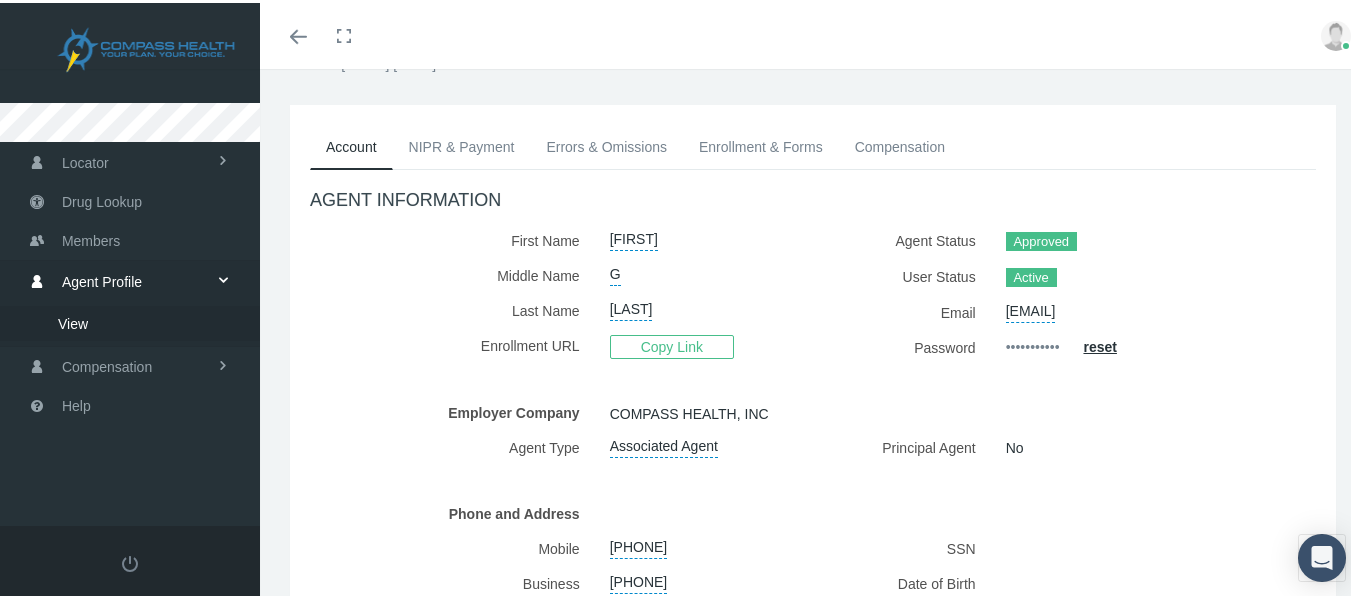 scroll, scrollTop: 0, scrollLeft: 0, axis: both 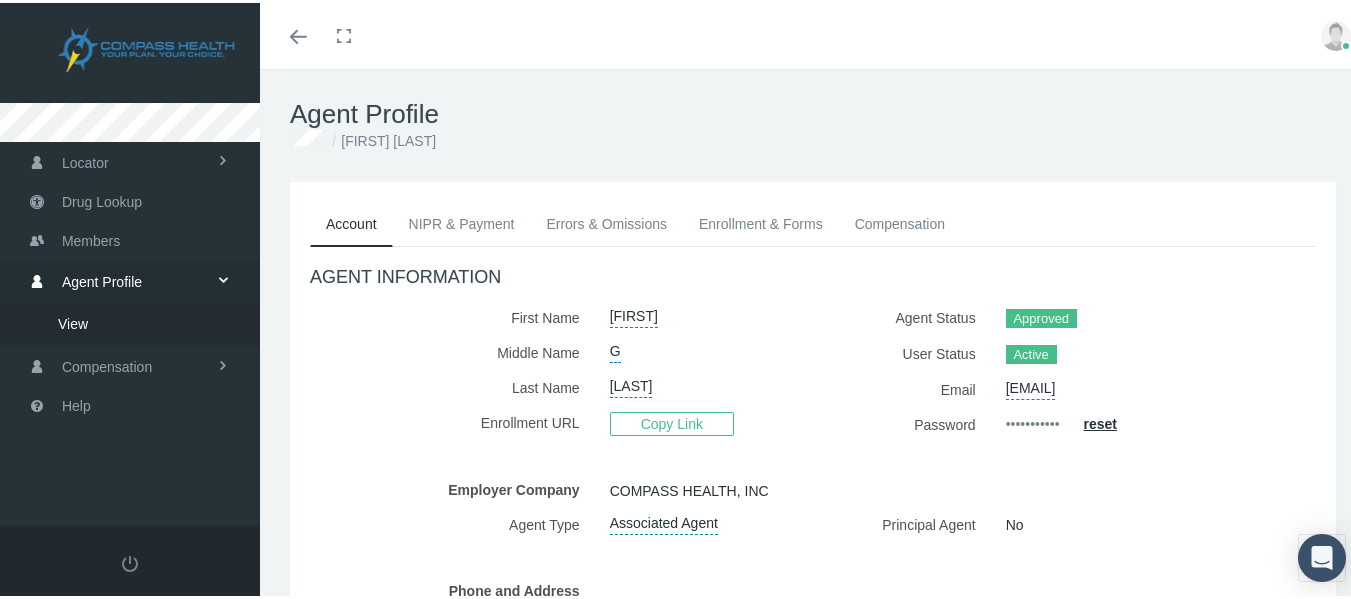 click at bounding box center [1336, 33] 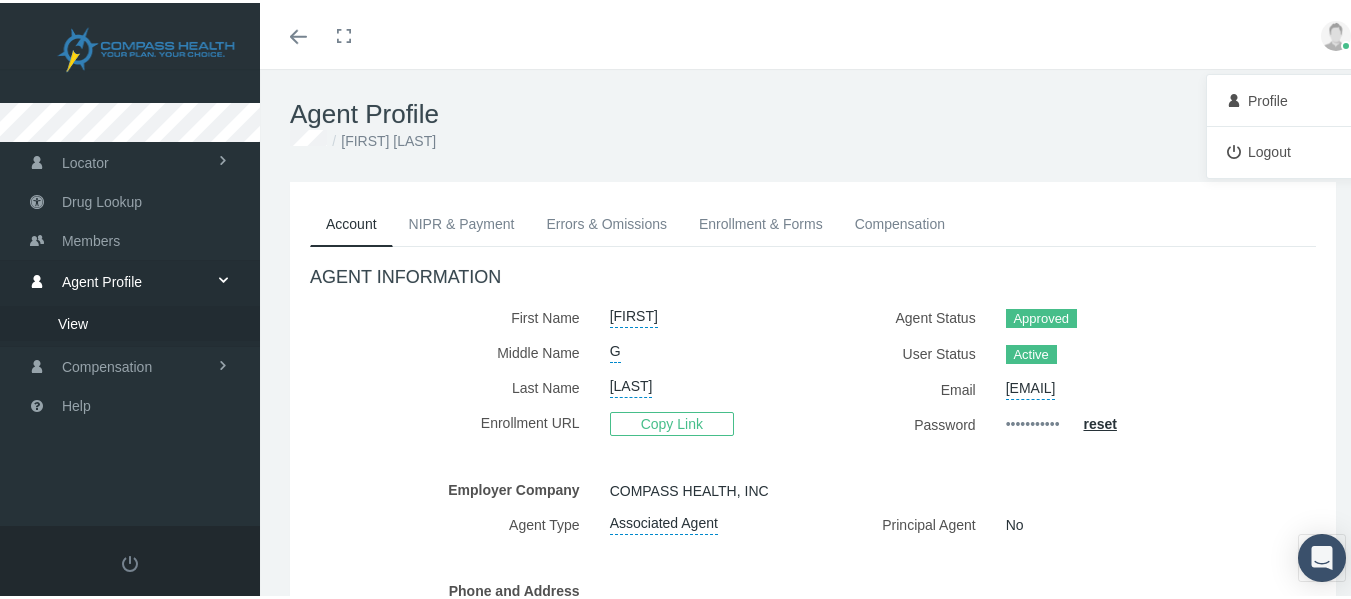 click on "Profile" at bounding box center (1286, 98) 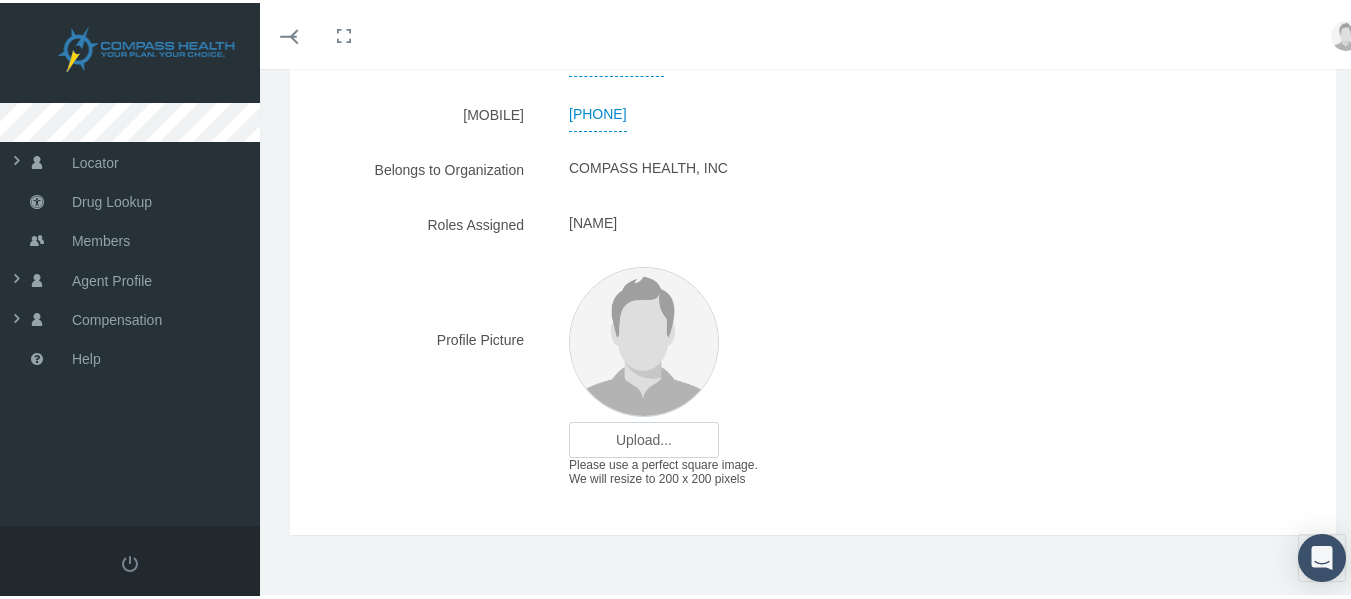 scroll, scrollTop: 328, scrollLeft: 0, axis: vertical 